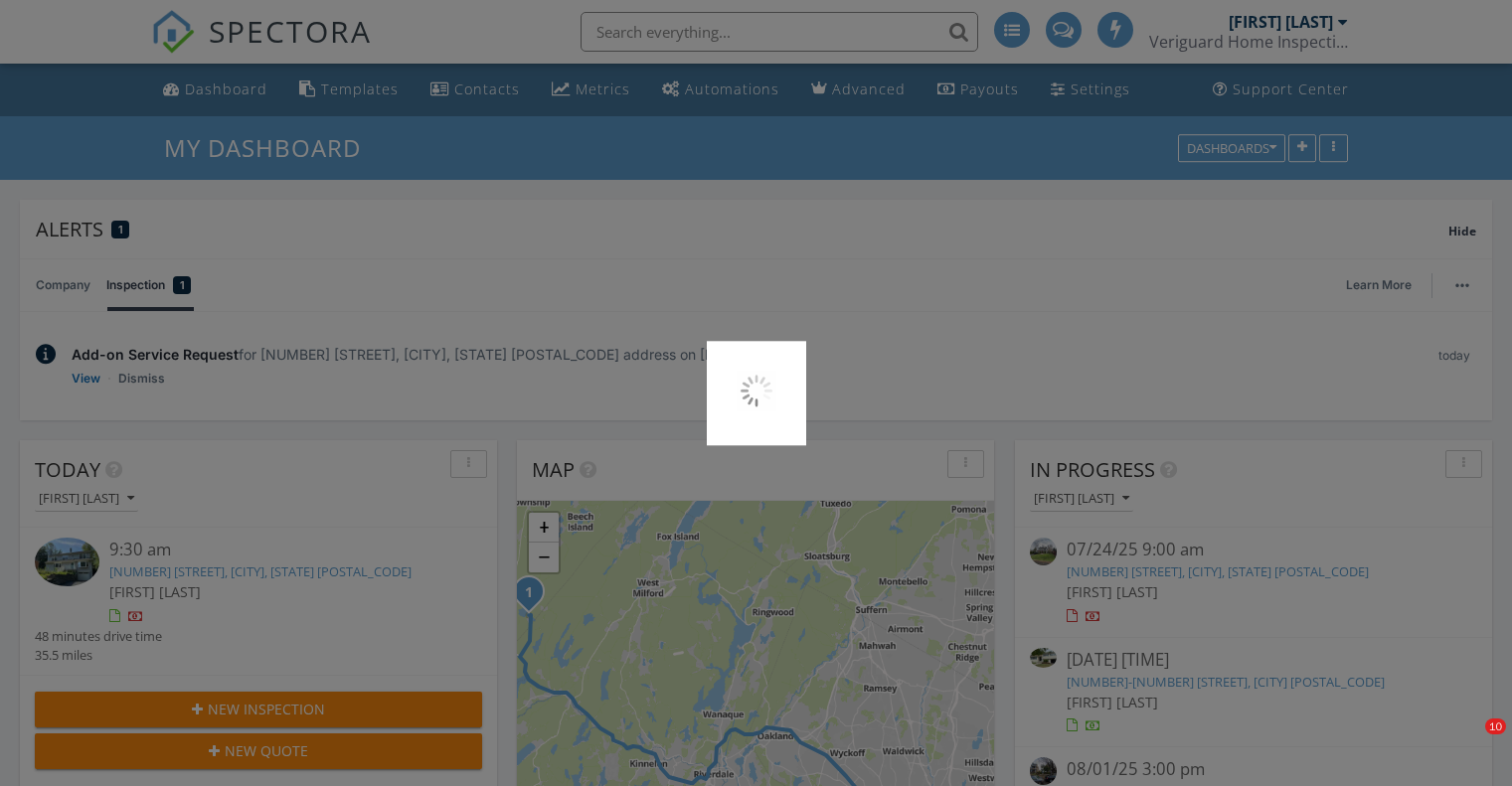 scroll, scrollTop: 1028, scrollLeft: 0, axis: vertical 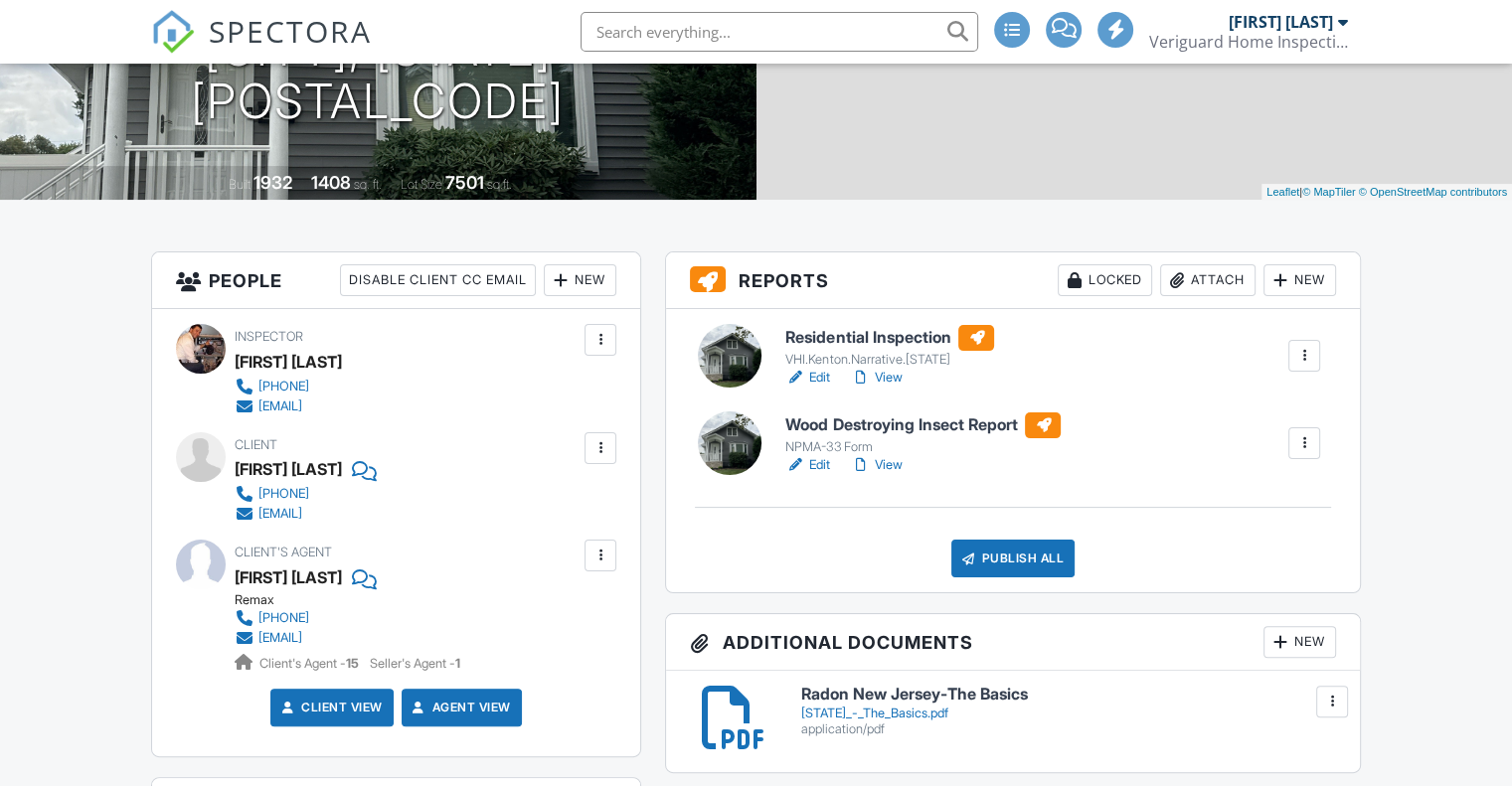 click on "View" at bounding box center [876, 378] 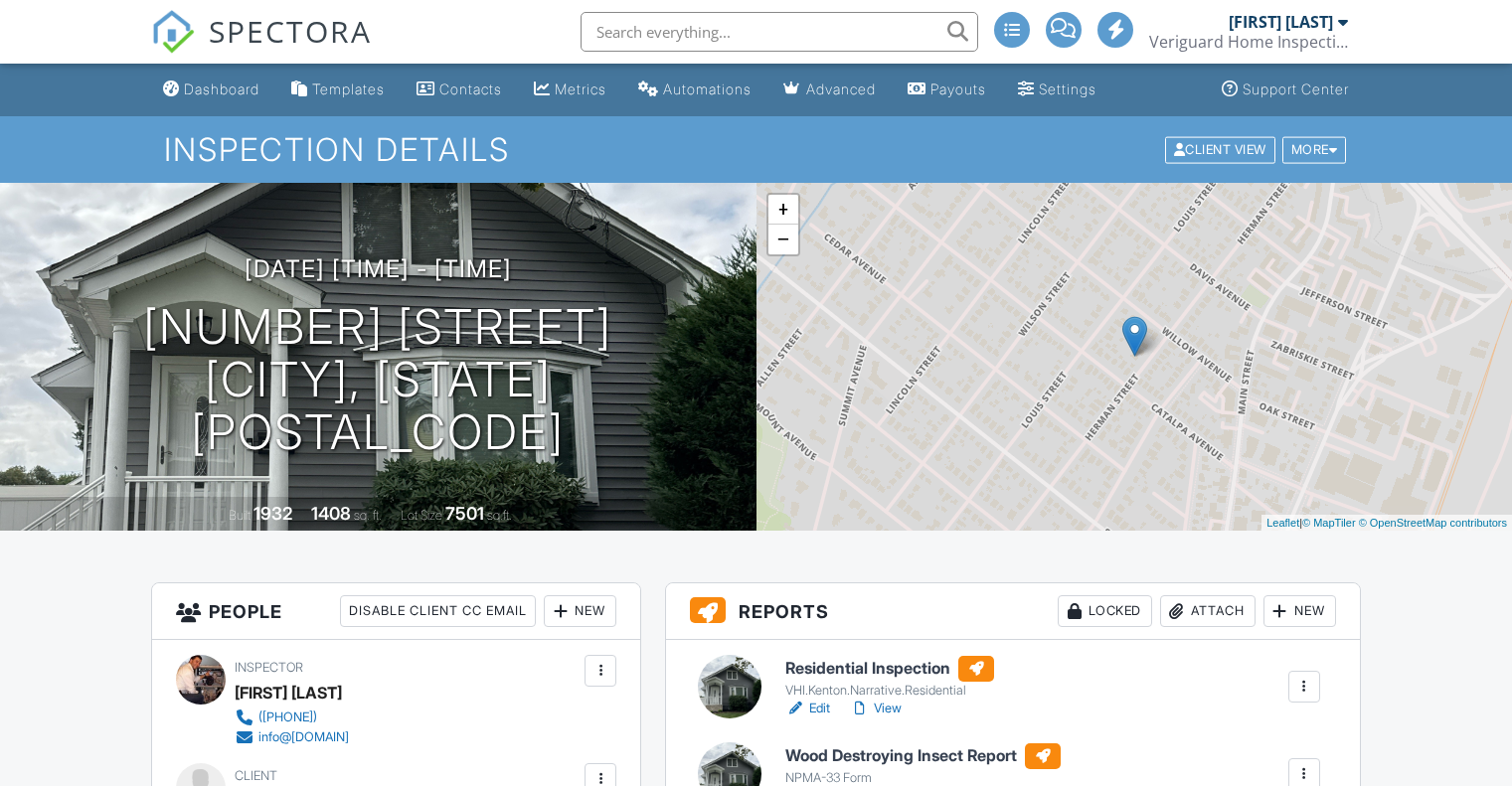 click on "View" at bounding box center [876, 708] 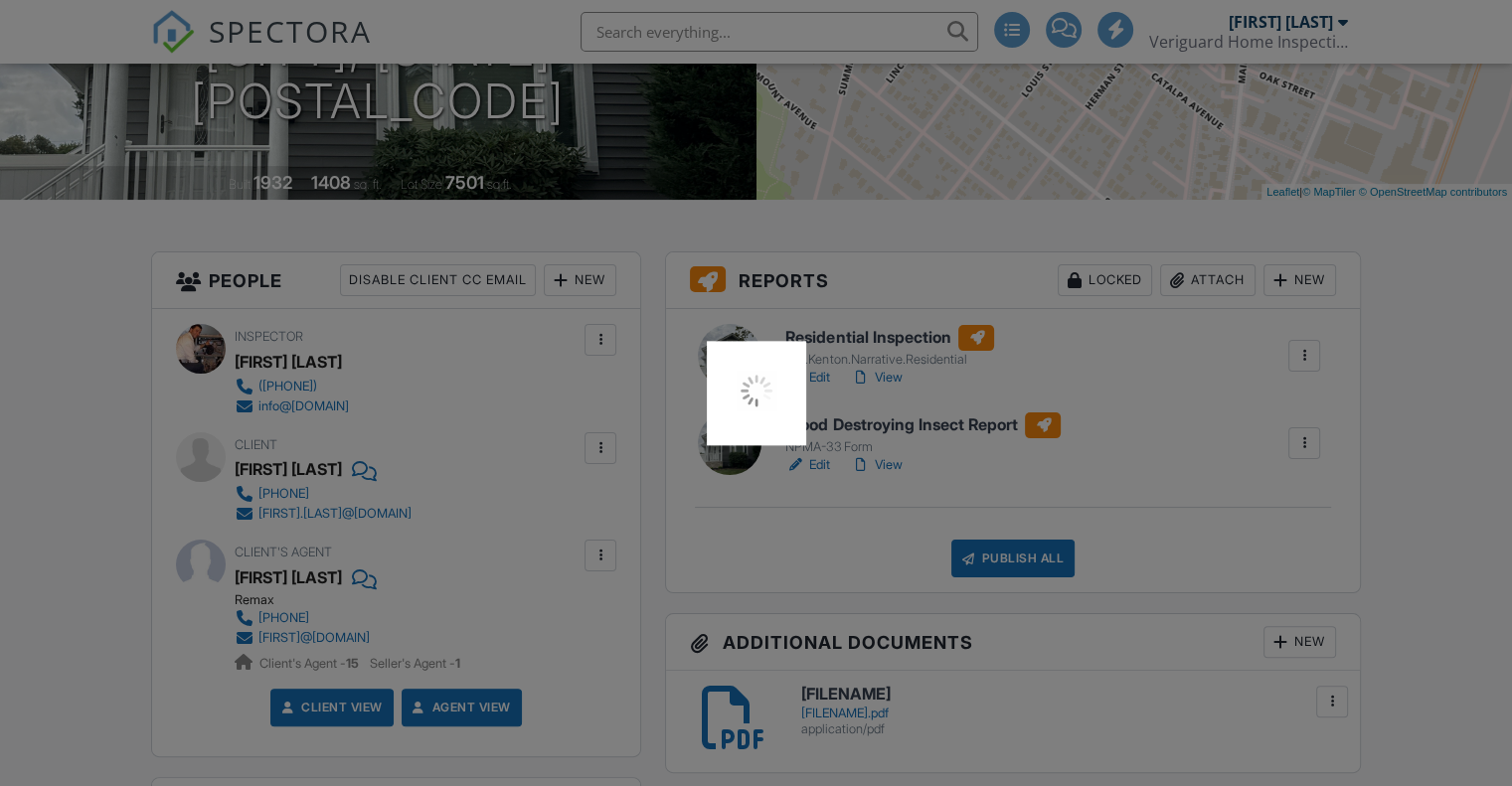 scroll, scrollTop: 331, scrollLeft: 0, axis: vertical 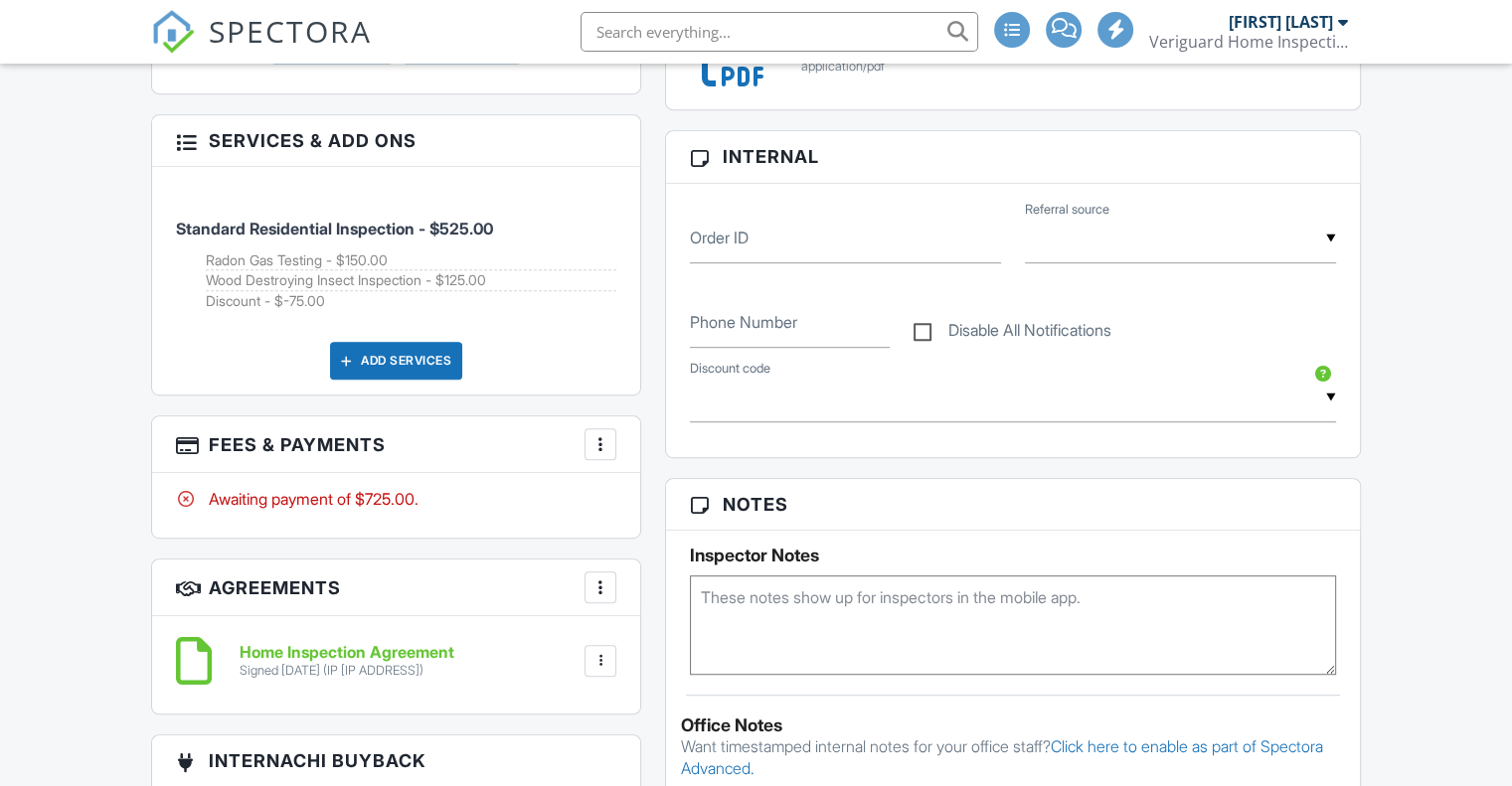 click at bounding box center [600, 444] 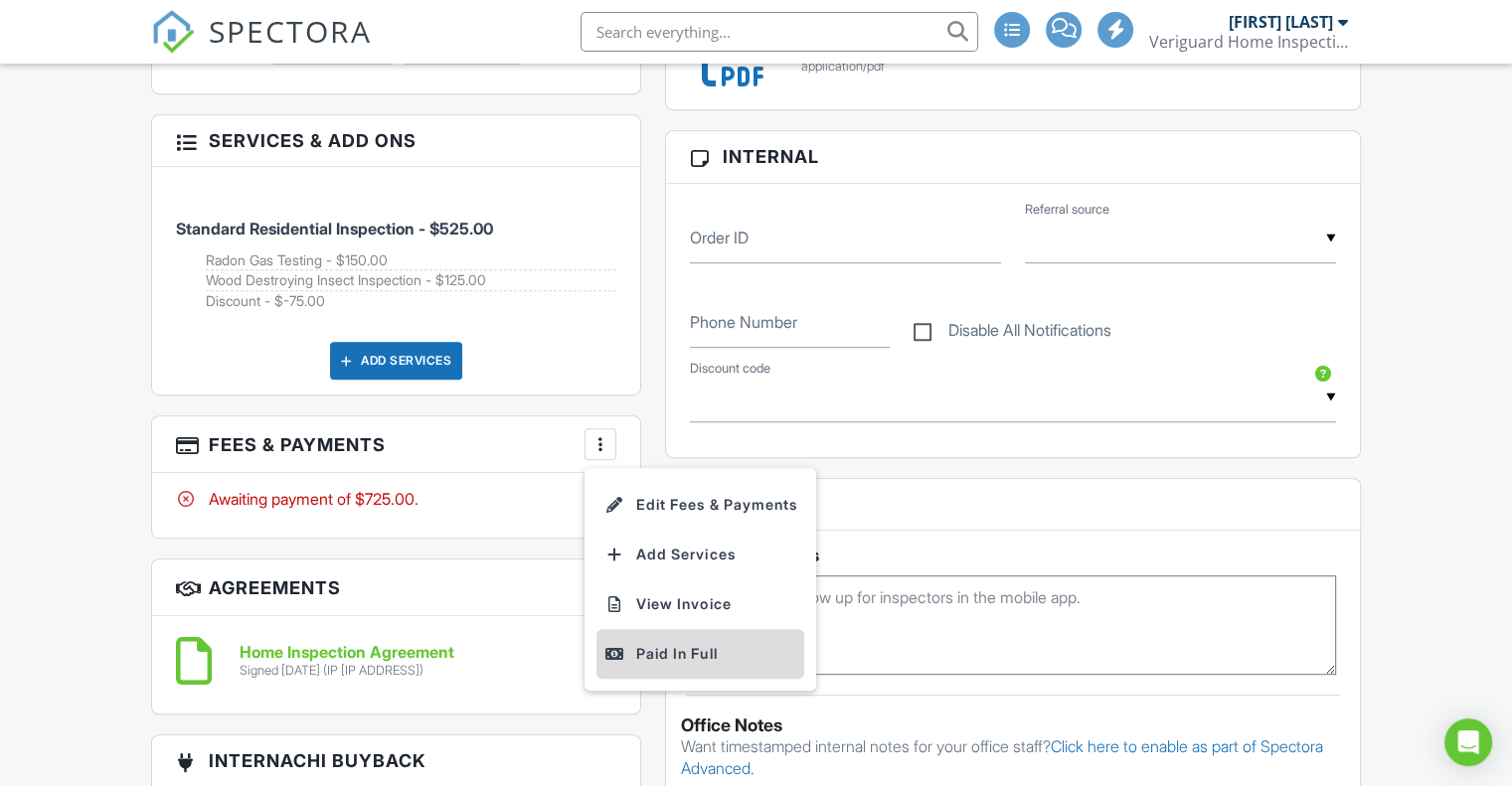 click on "Paid In Full" at bounding box center [700, 654] 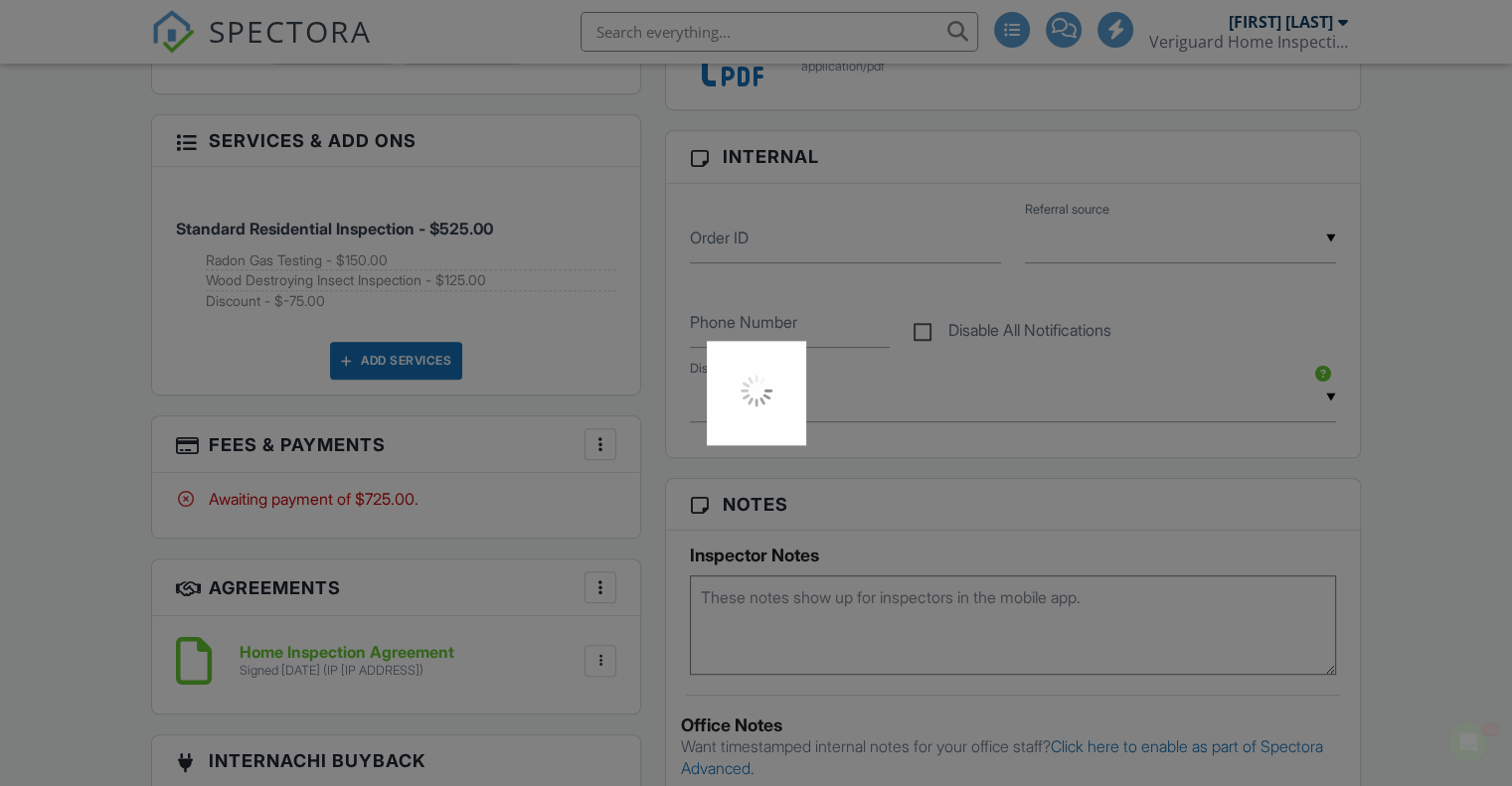 scroll, scrollTop: 0, scrollLeft: 0, axis: both 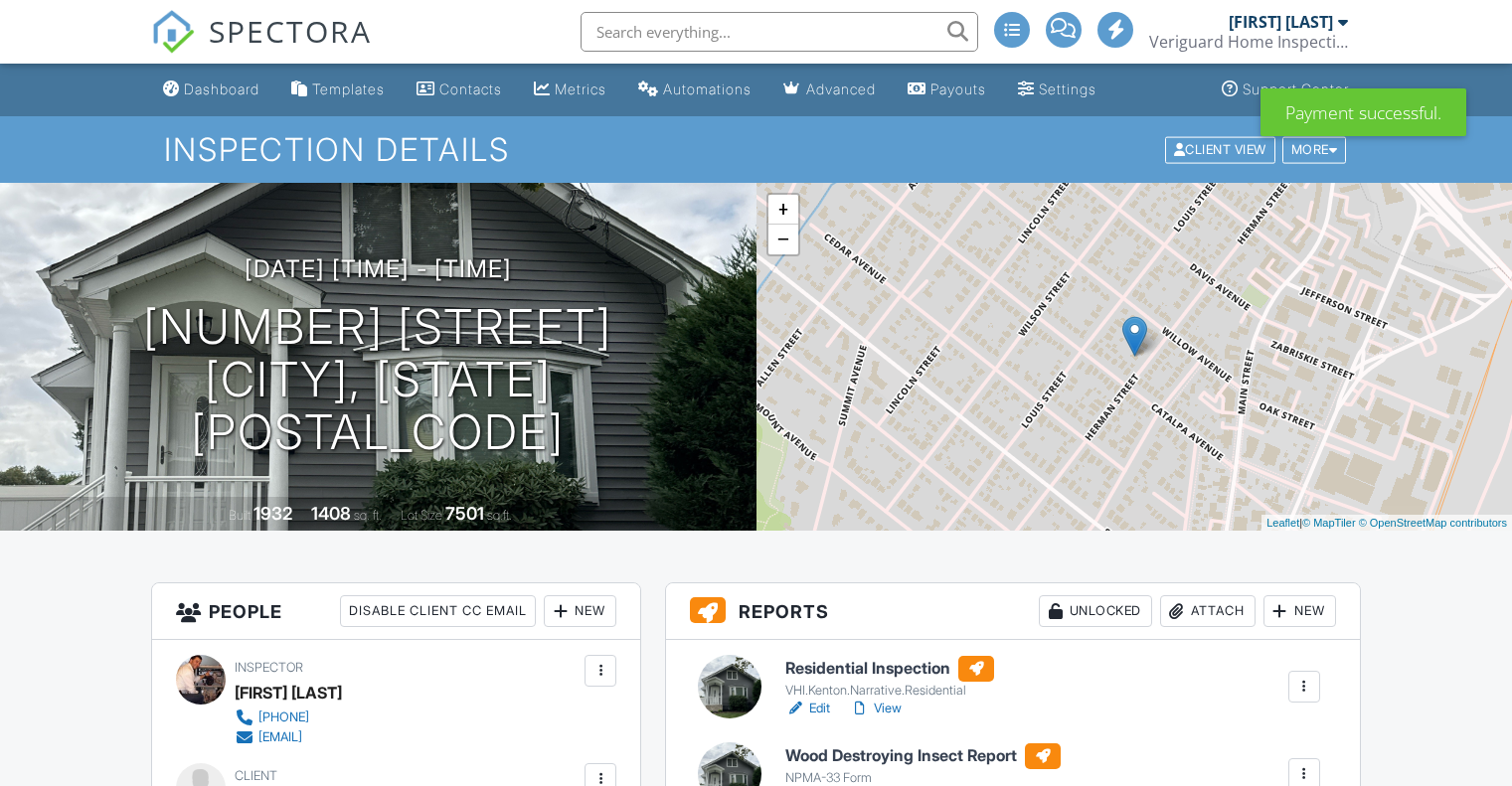 click on "Publish All" at bounding box center (1013, 889) 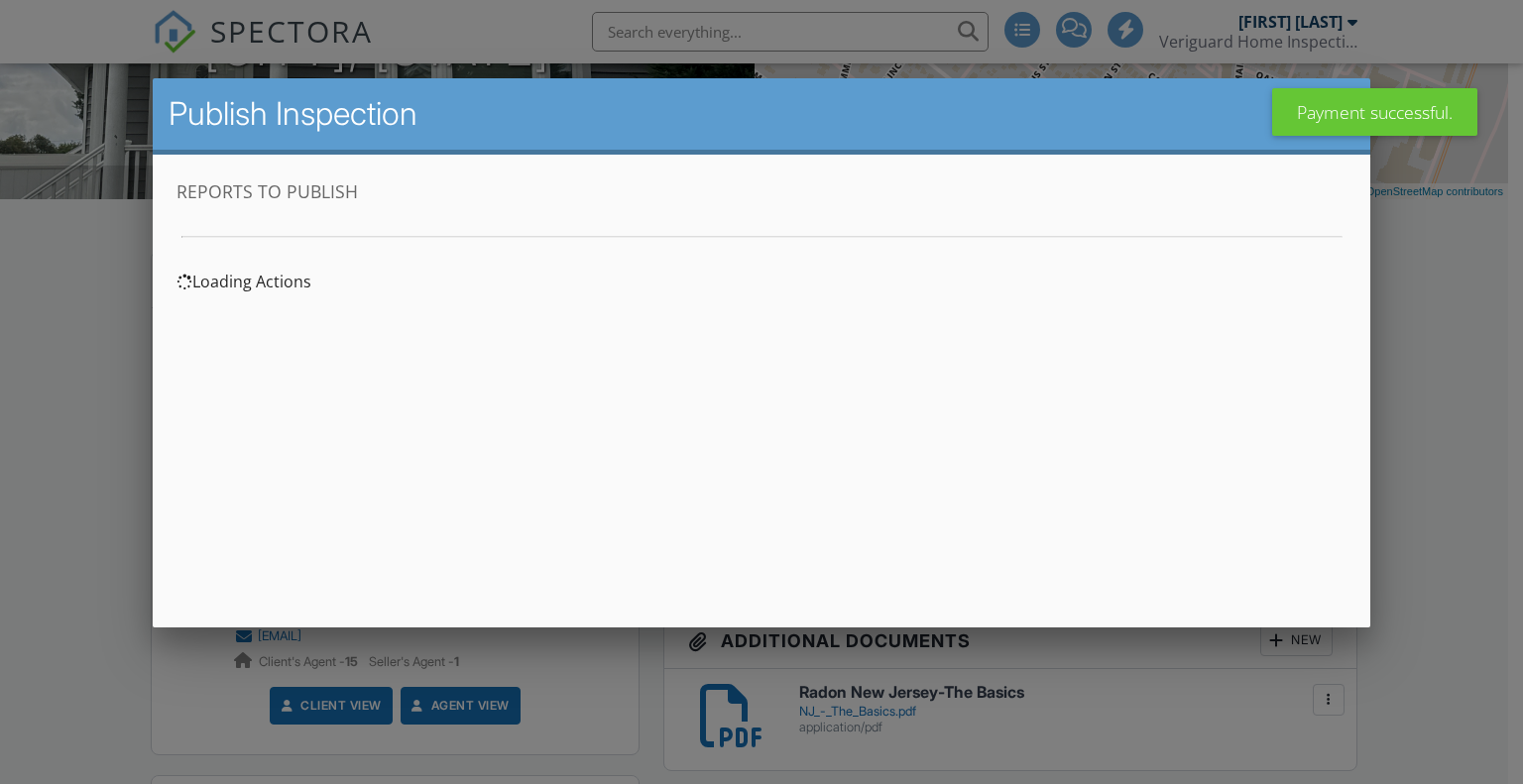 scroll, scrollTop: 0, scrollLeft: 0, axis: both 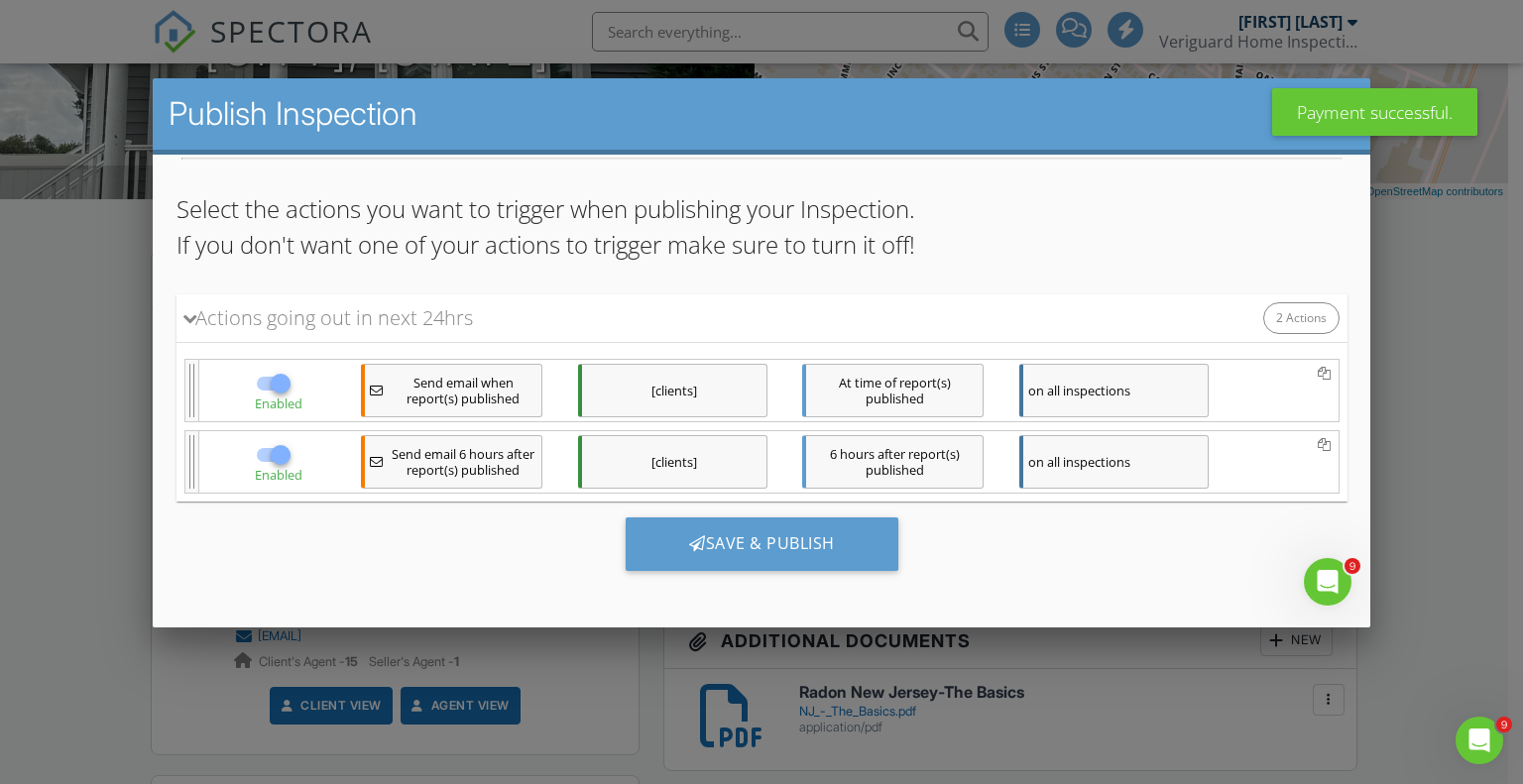 click on "[clients]" at bounding box center [671, 391] 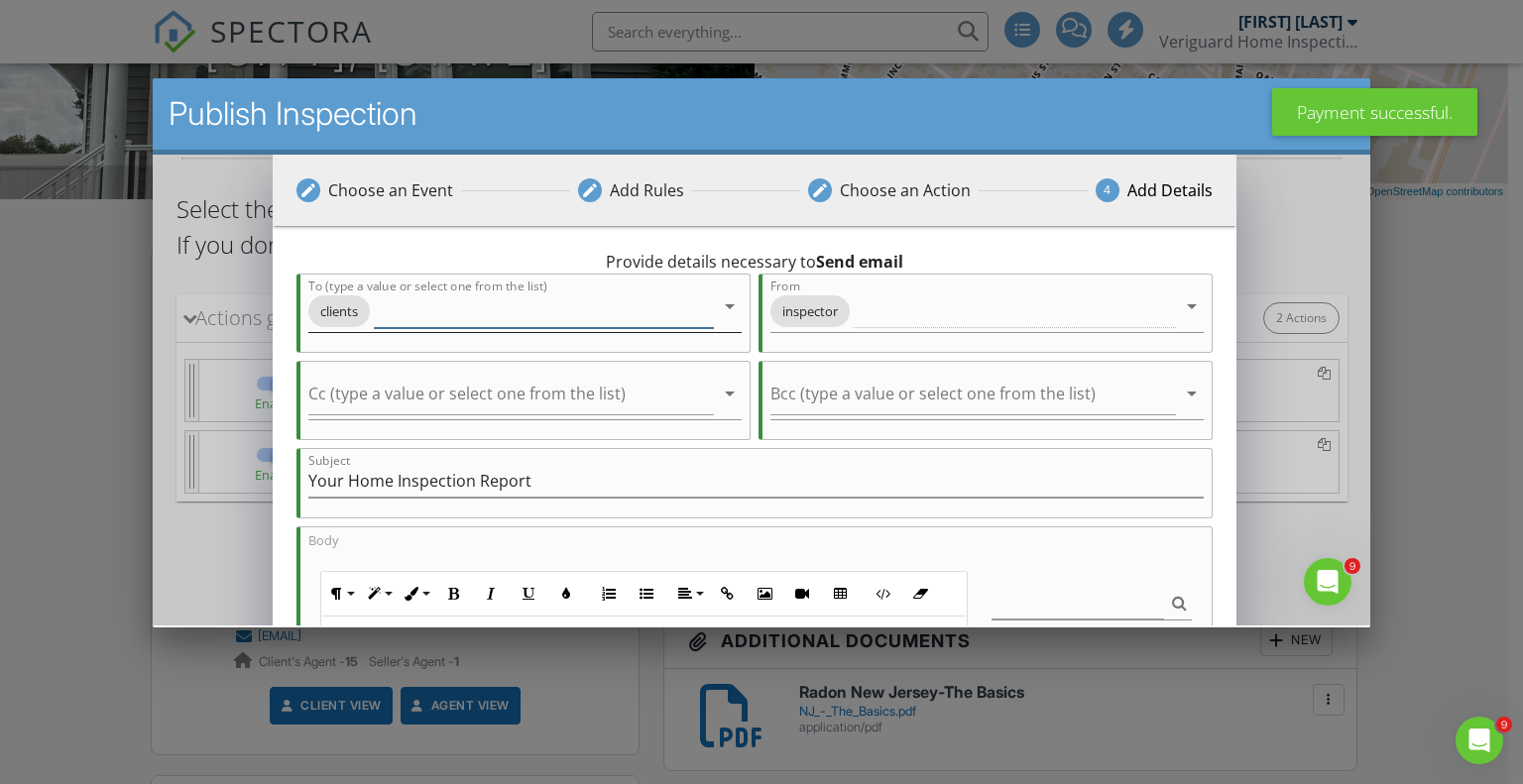 click at bounding box center (542, 311) 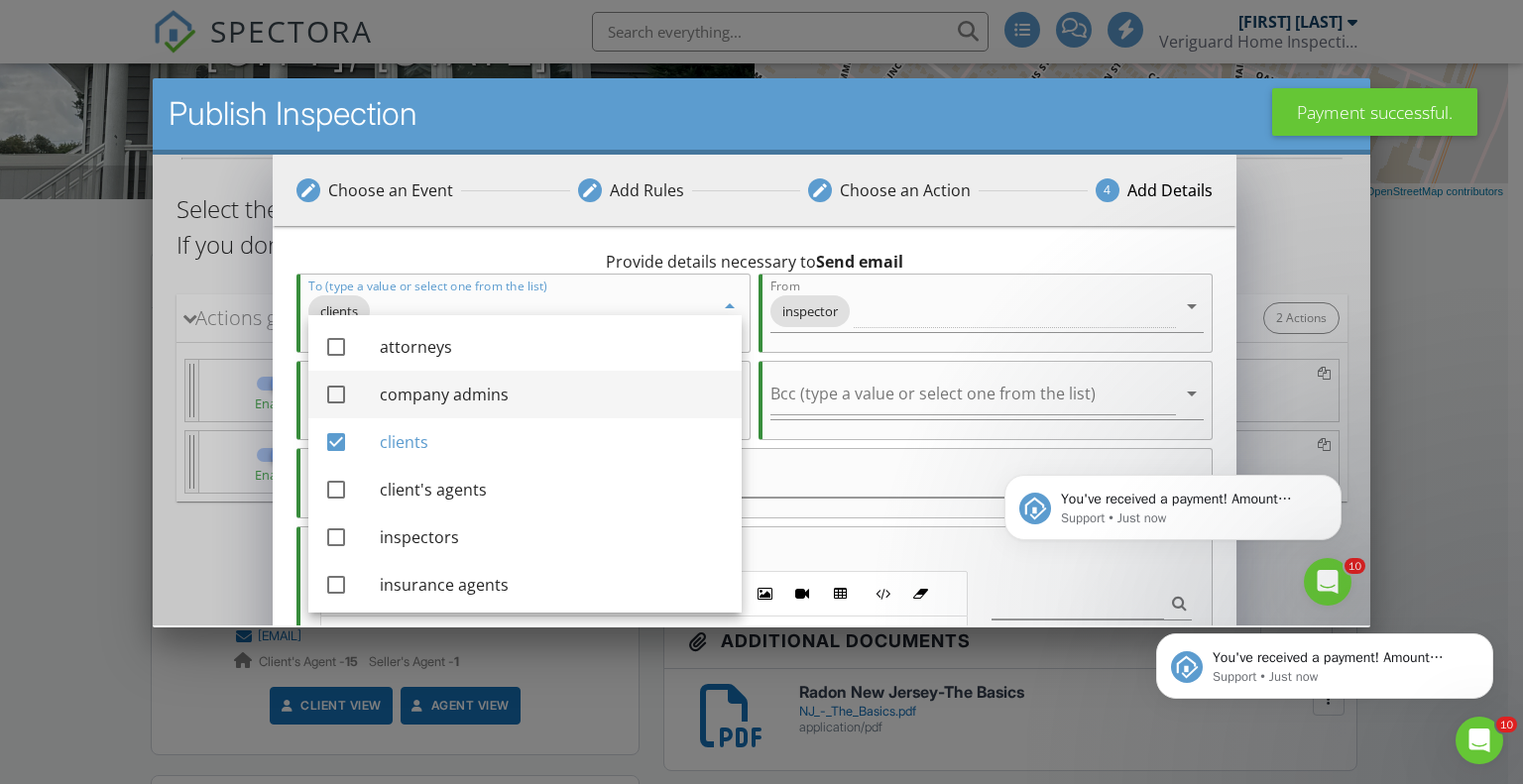 scroll, scrollTop: 0, scrollLeft: 0, axis: both 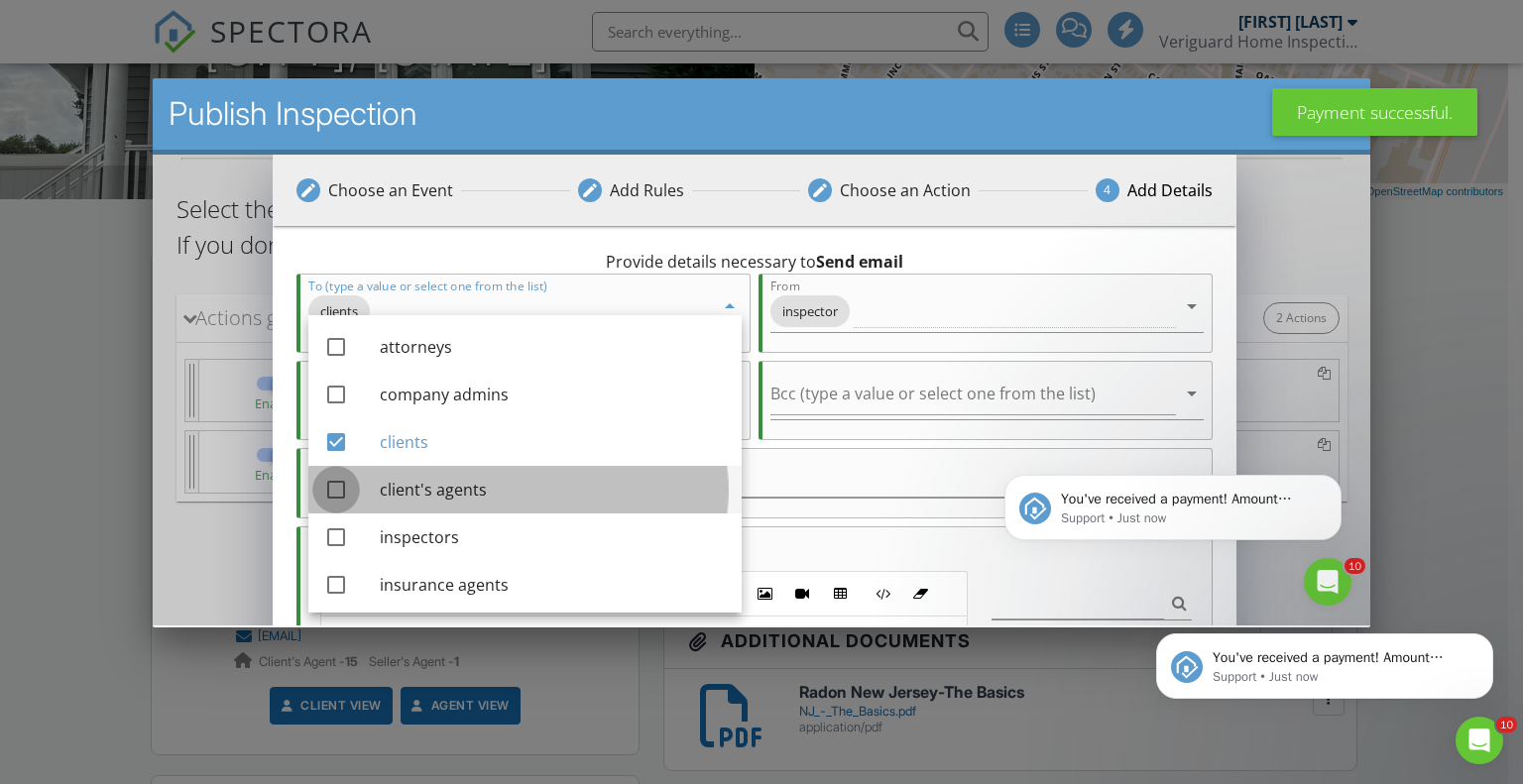 click at bounding box center (335, 490) 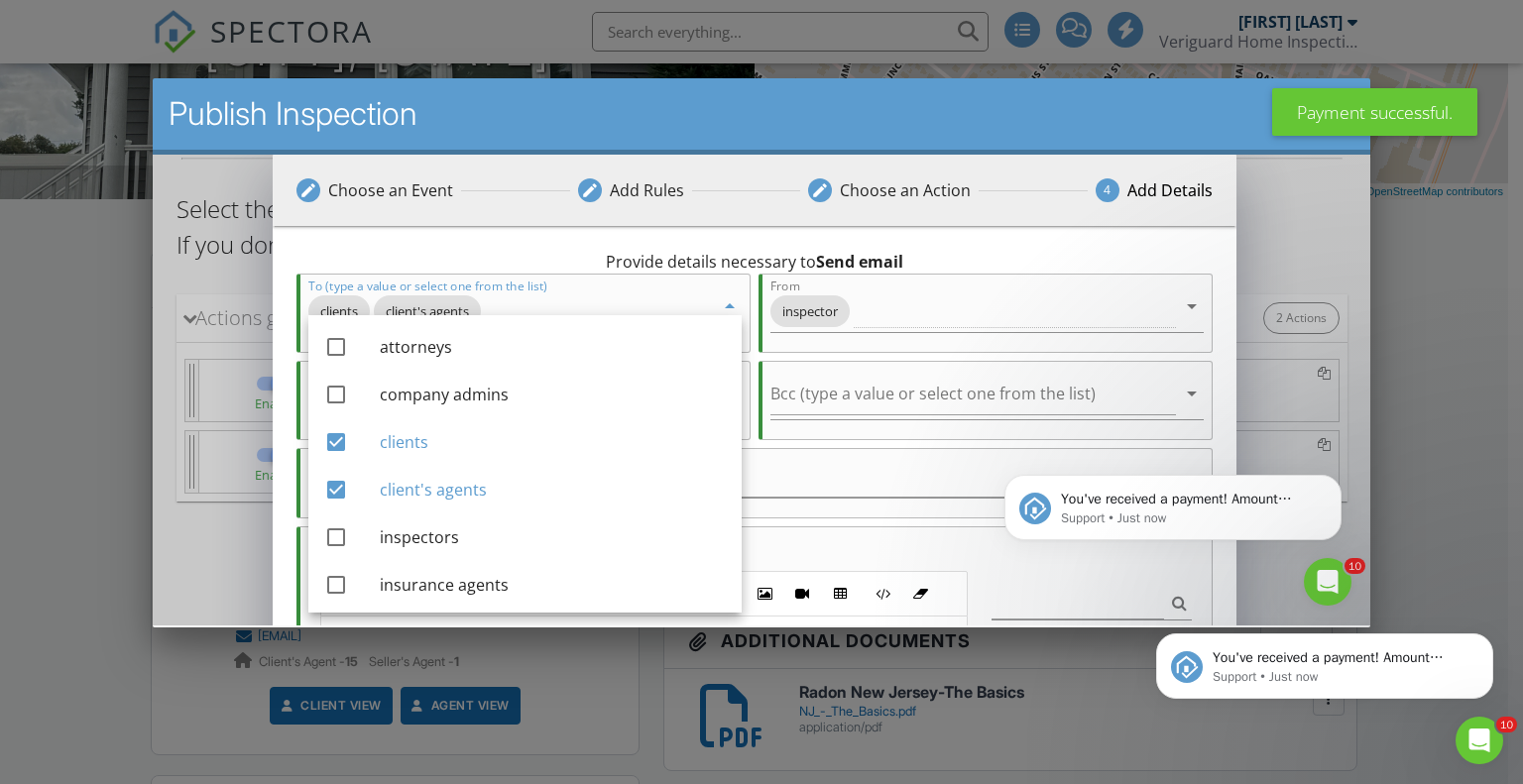 click on "Body" at bounding box center (755, 539) 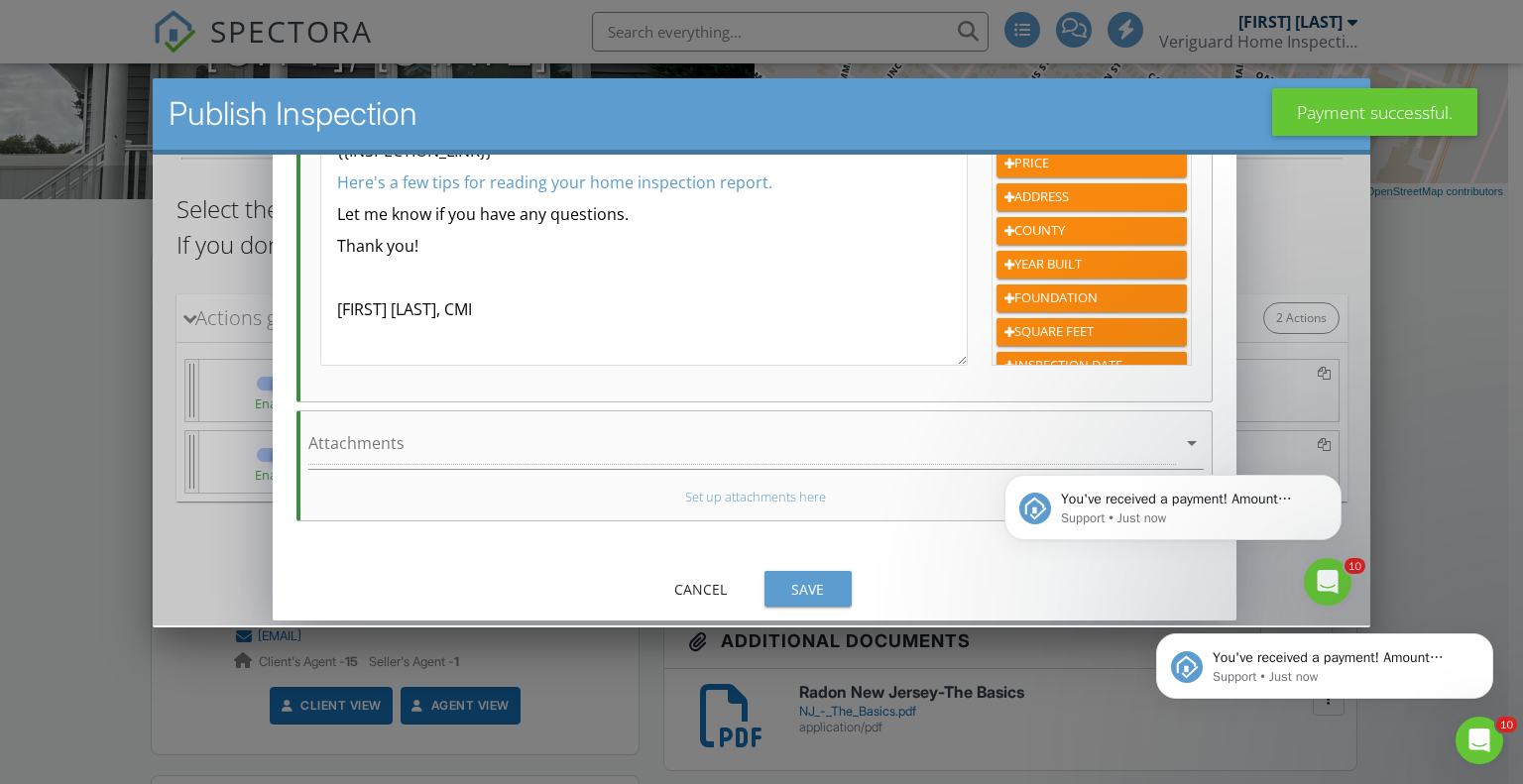 scroll, scrollTop: 570, scrollLeft: 0, axis: vertical 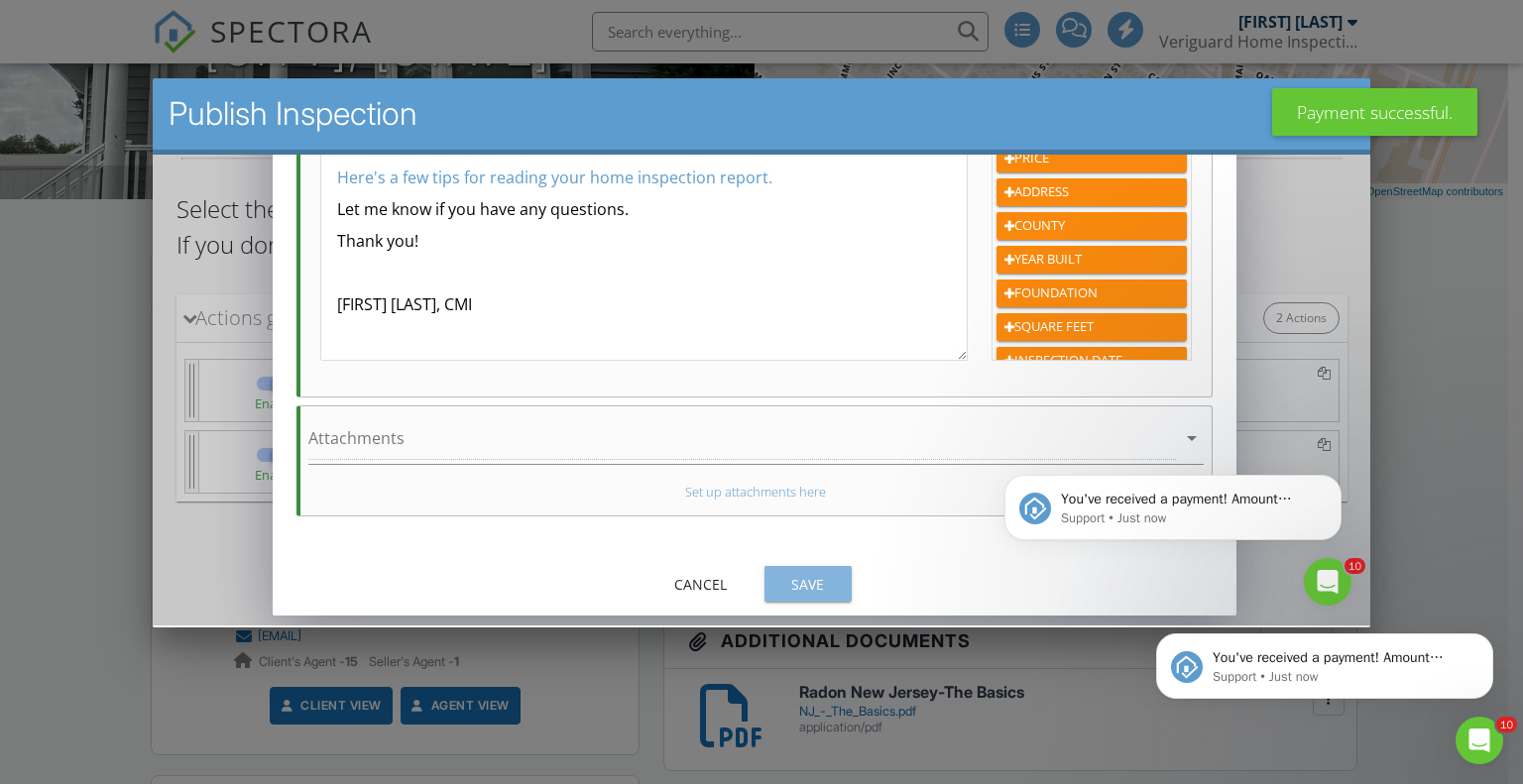 click on "Save" at bounding box center (807, 584) 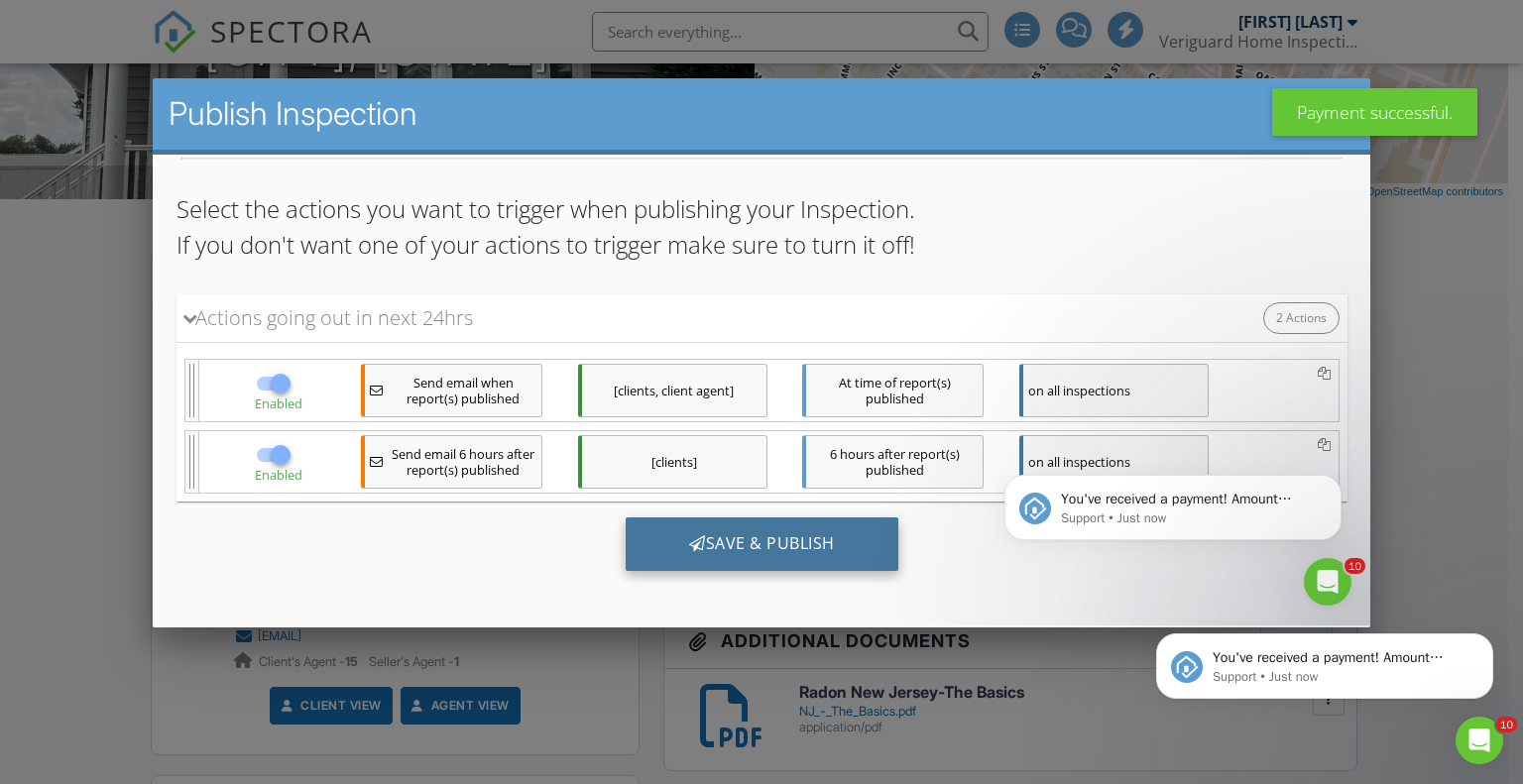 scroll, scrollTop: 169, scrollLeft: 0, axis: vertical 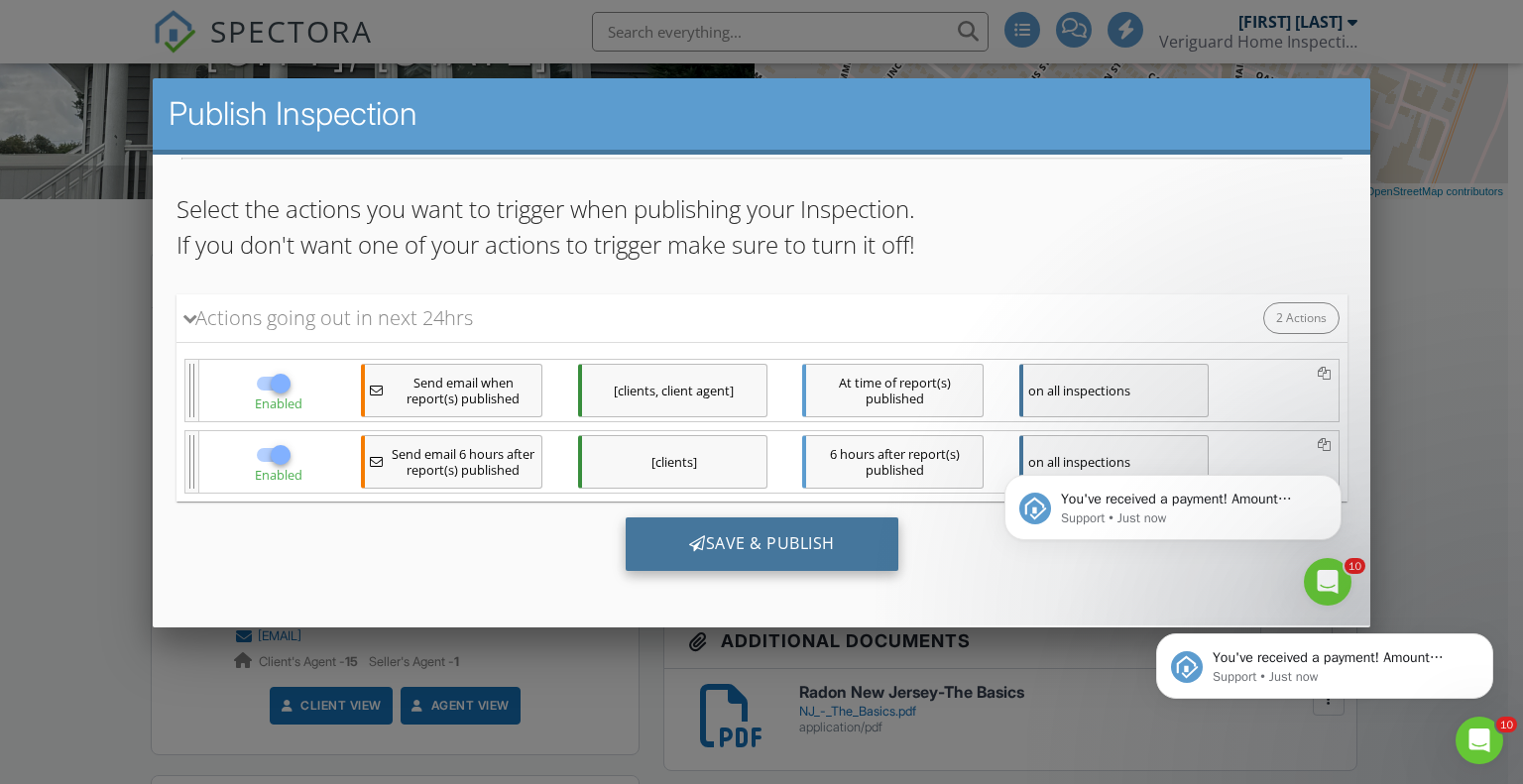 click on "Save & Publish" at bounding box center (761, 544) 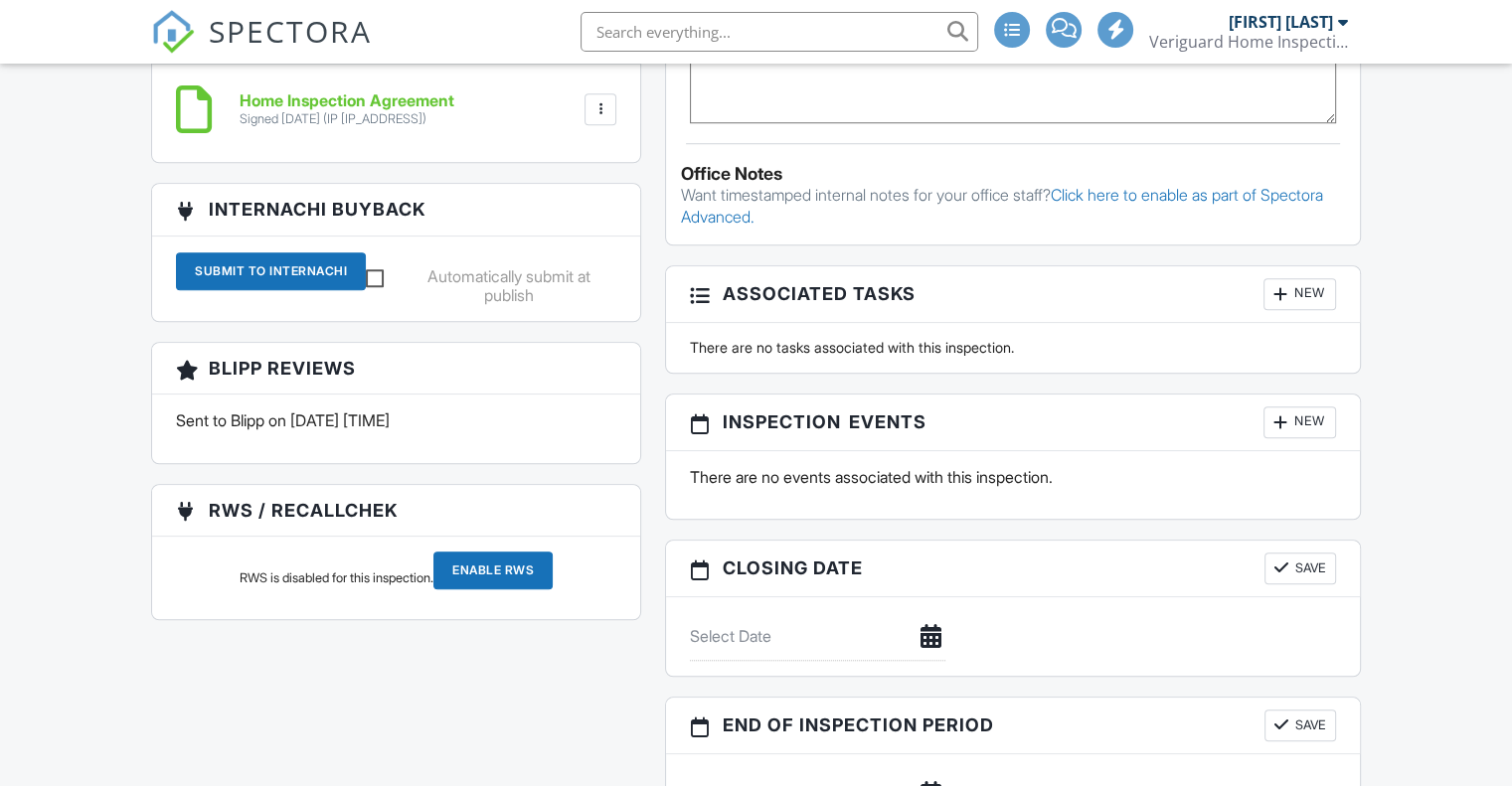 scroll, scrollTop: 1655, scrollLeft: 0, axis: vertical 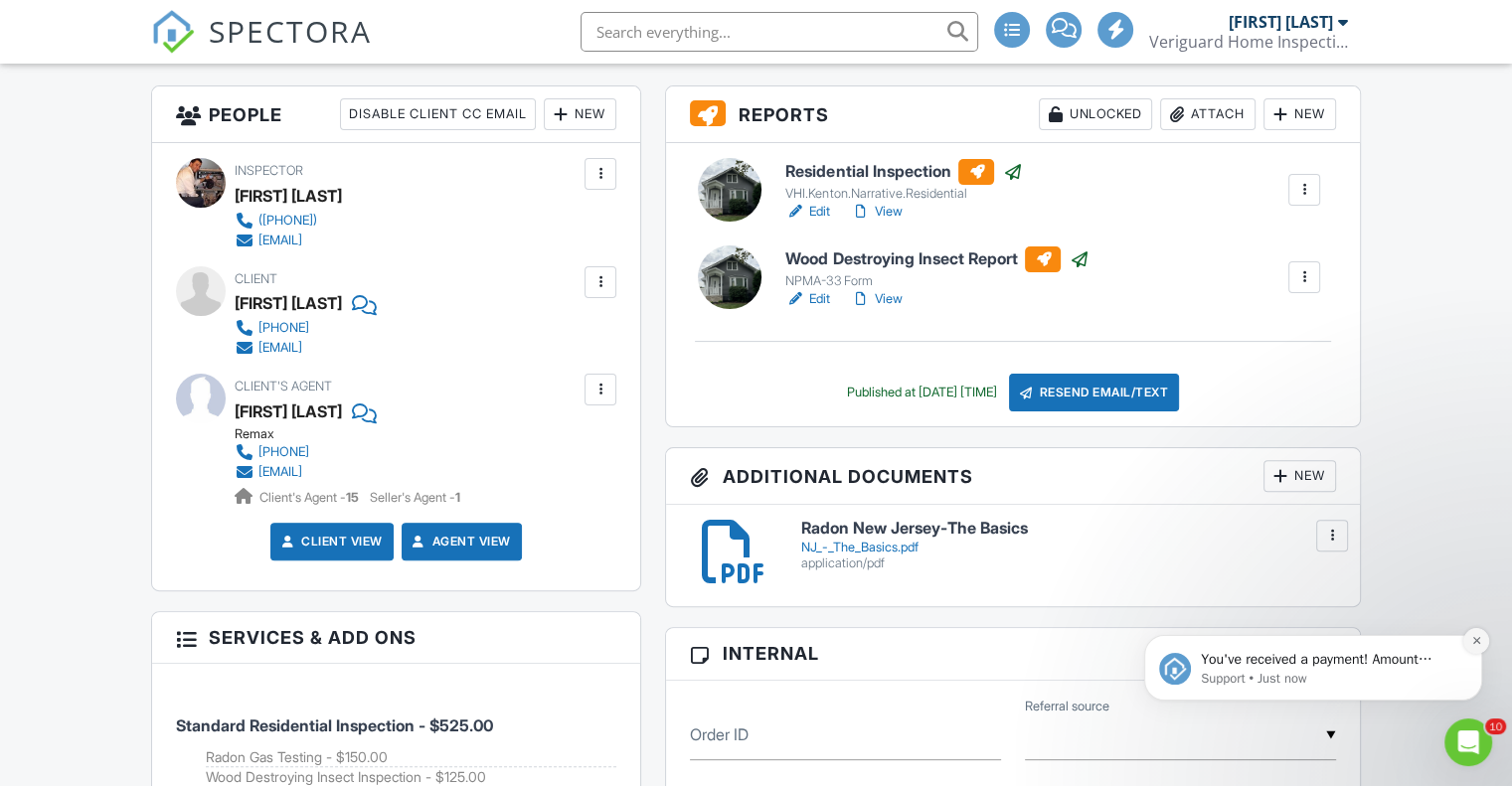 click at bounding box center (1476, 641) 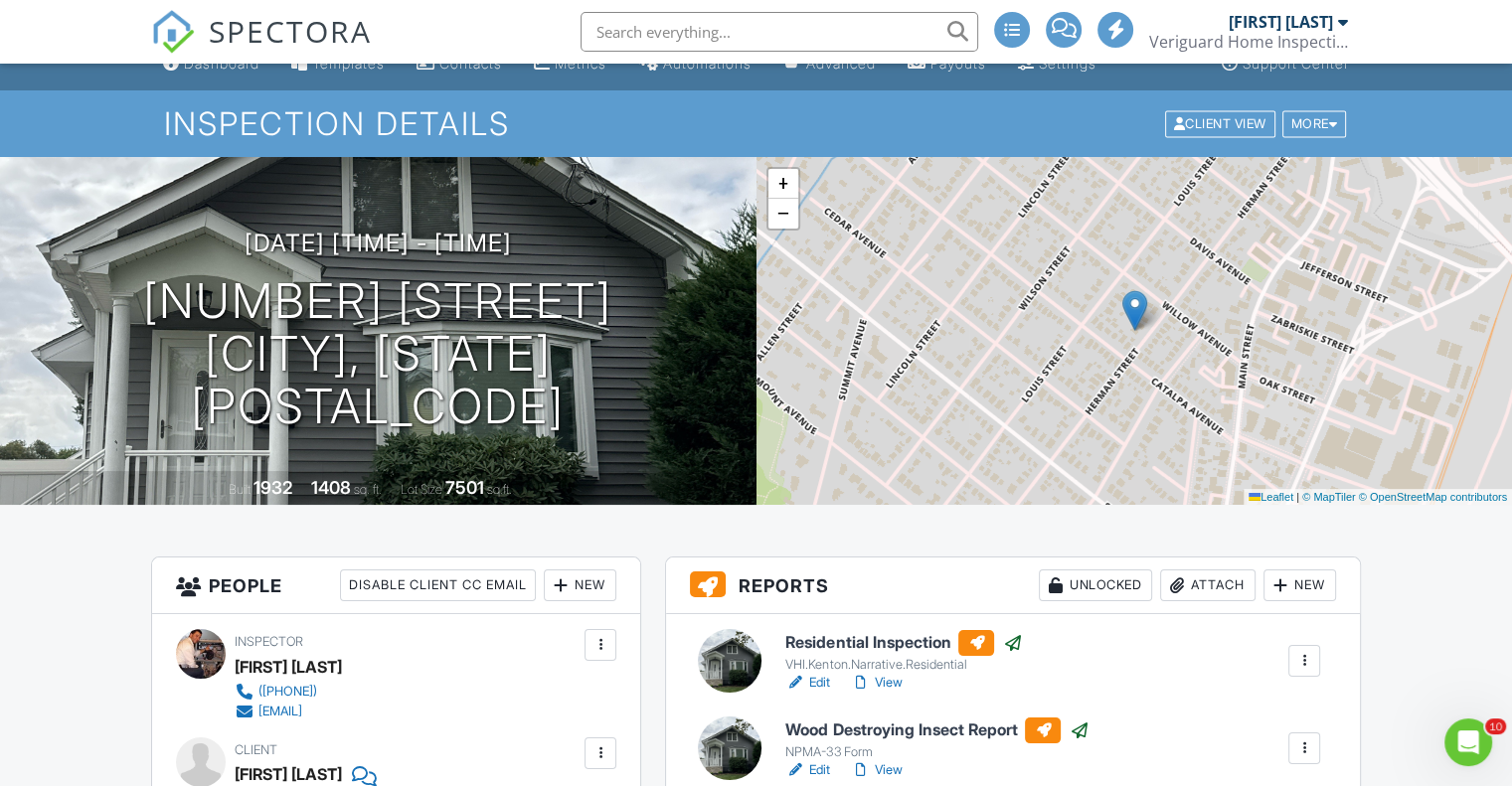 scroll, scrollTop: 0, scrollLeft: 0, axis: both 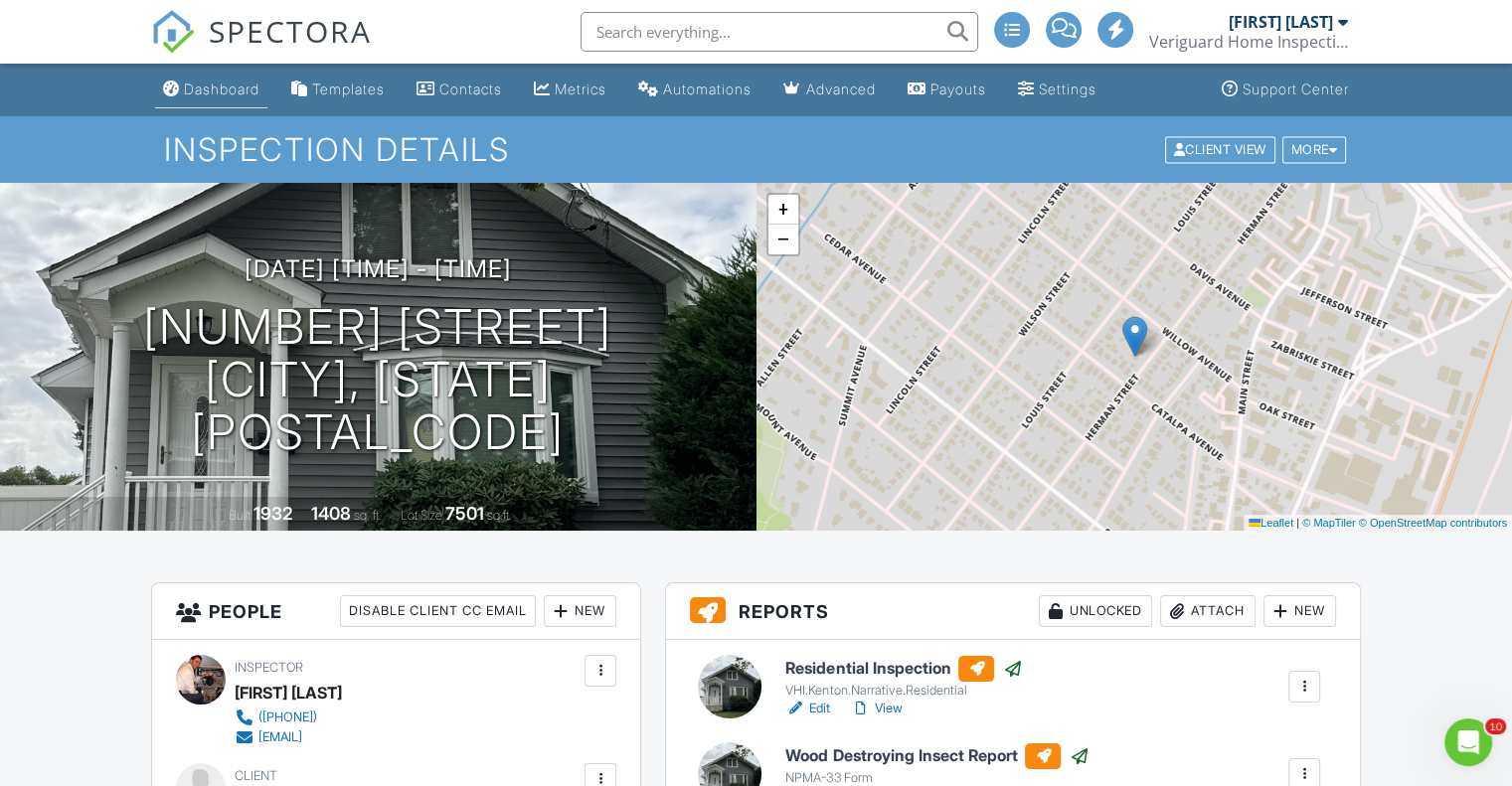 click on "Dashboard" at bounding box center (222, 88) 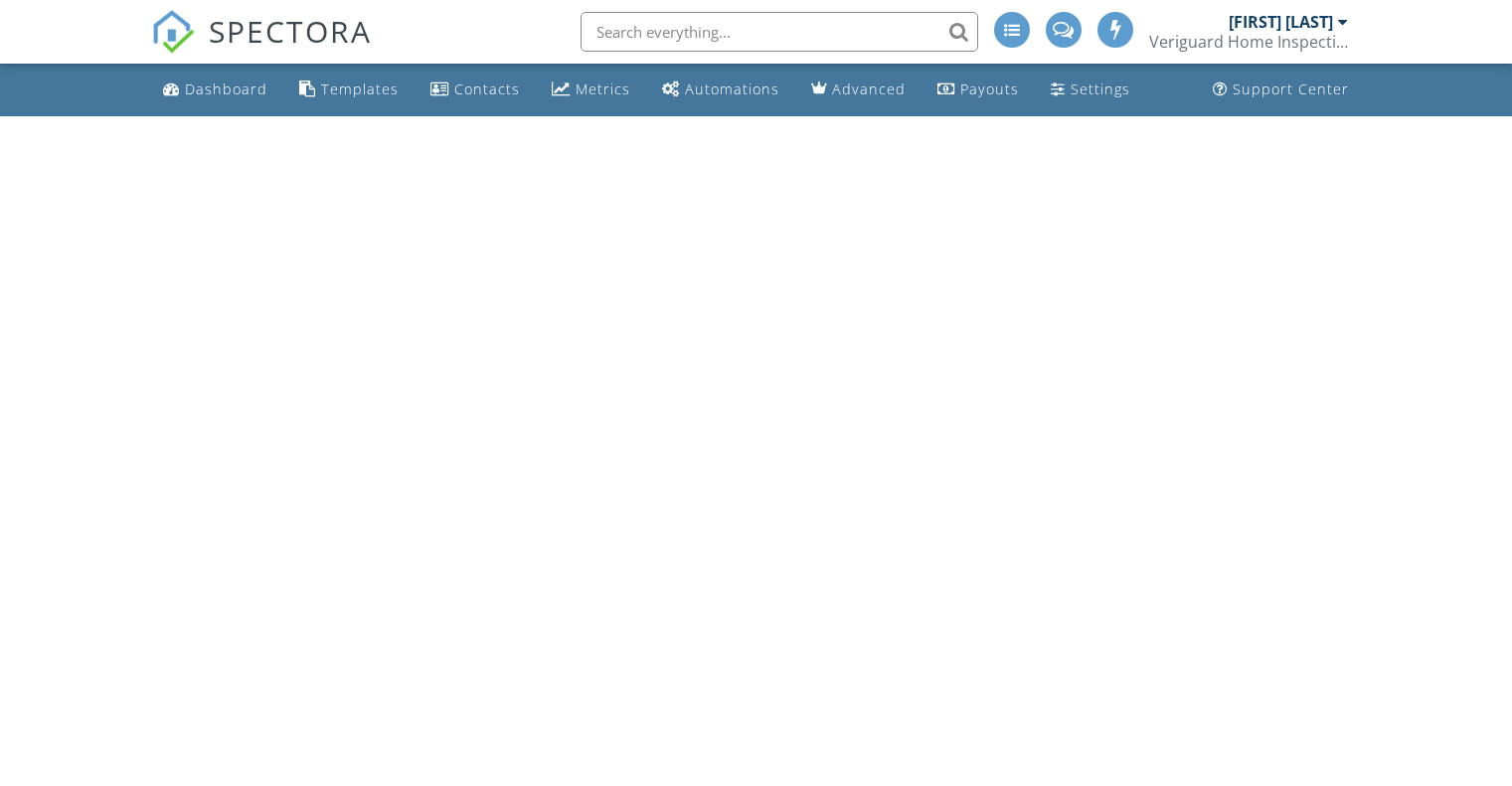 scroll, scrollTop: 0, scrollLeft: 0, axis: both 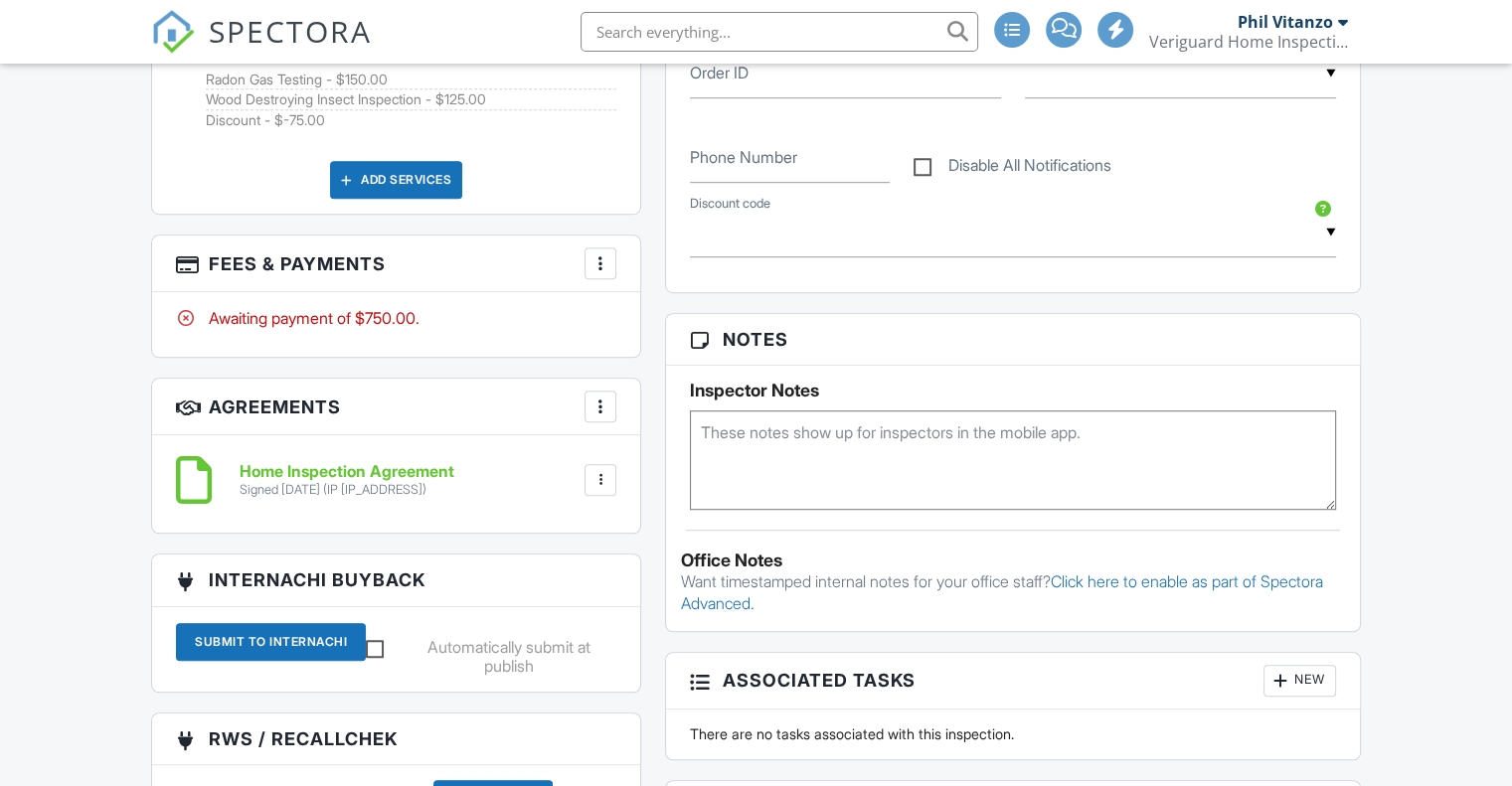 click at bounding box center (600, 480) 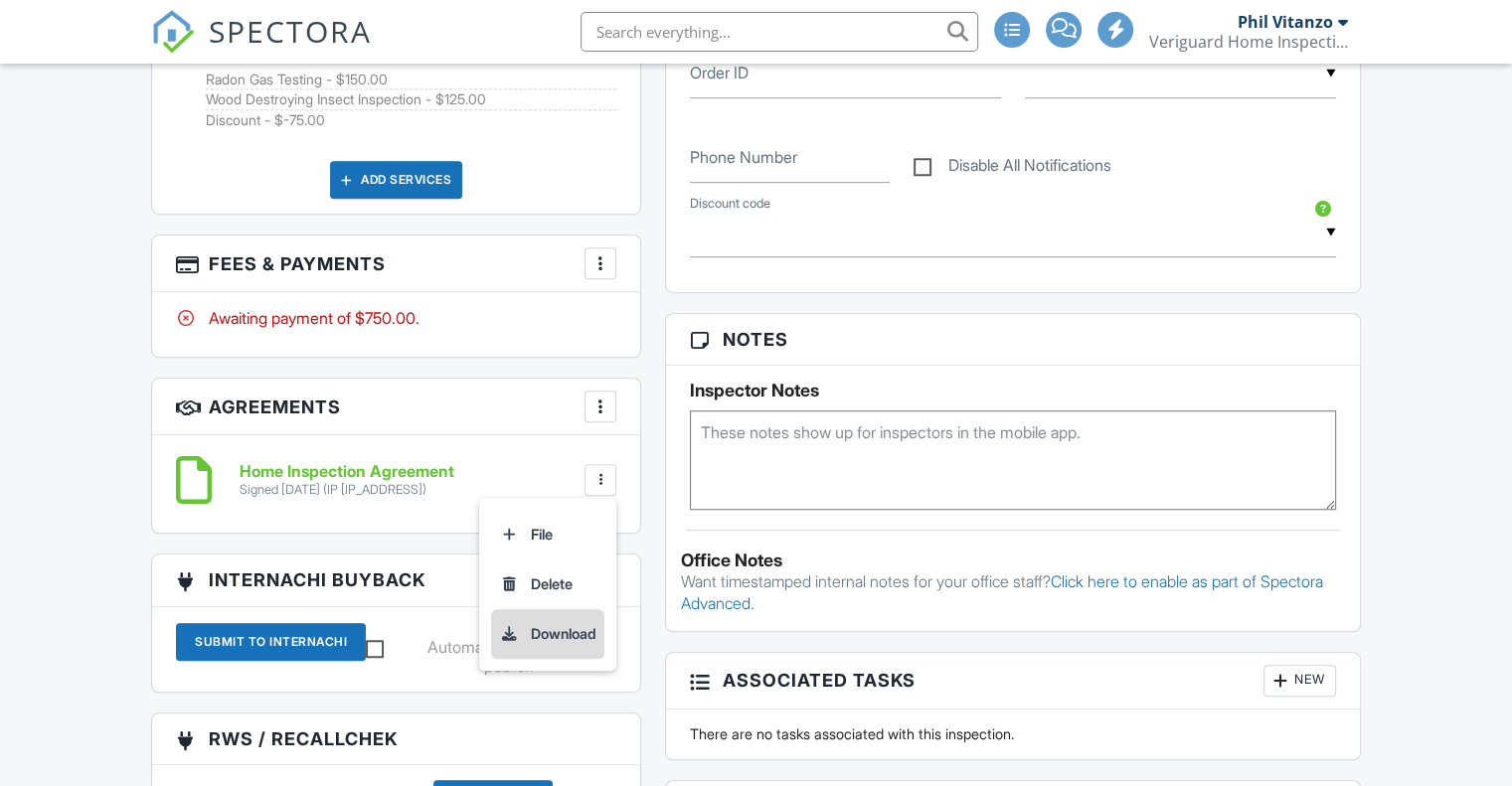 click on "Download" at bounding box center (548, 634) 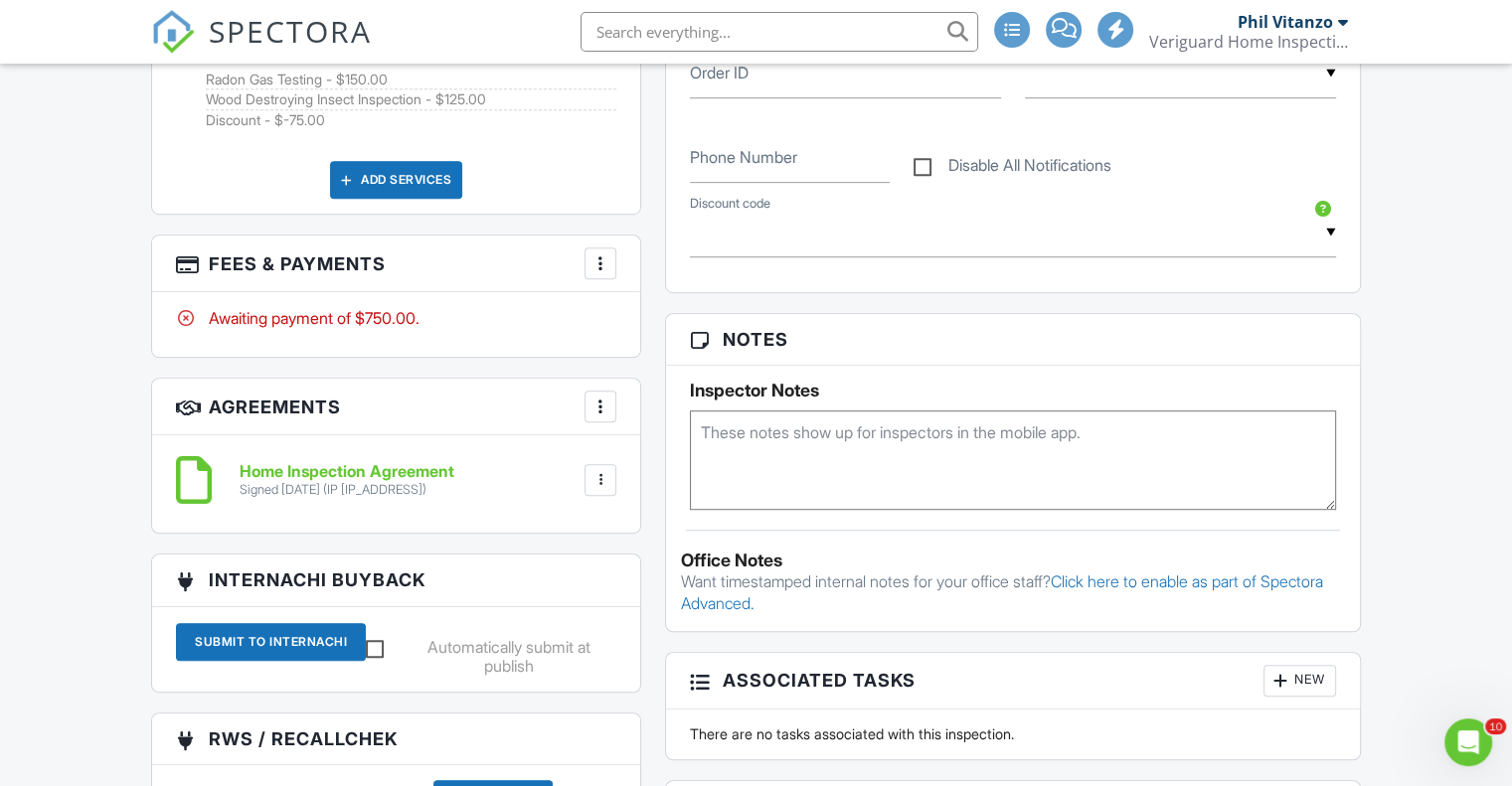 scroll, scrollTop: 0, scrollLeft: 0, axis: both 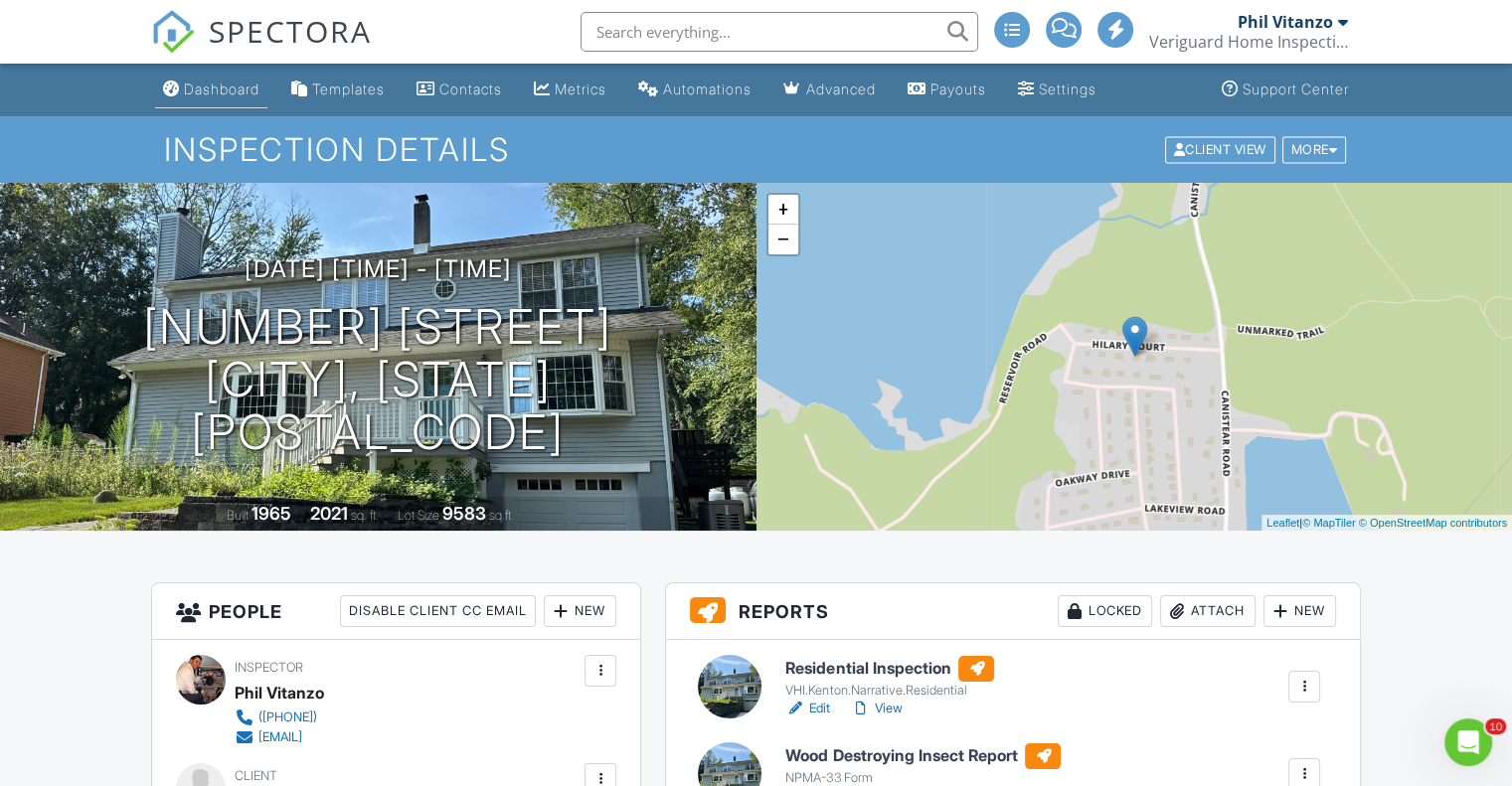 click on "Dashboard" at bounding box center [222, 88] 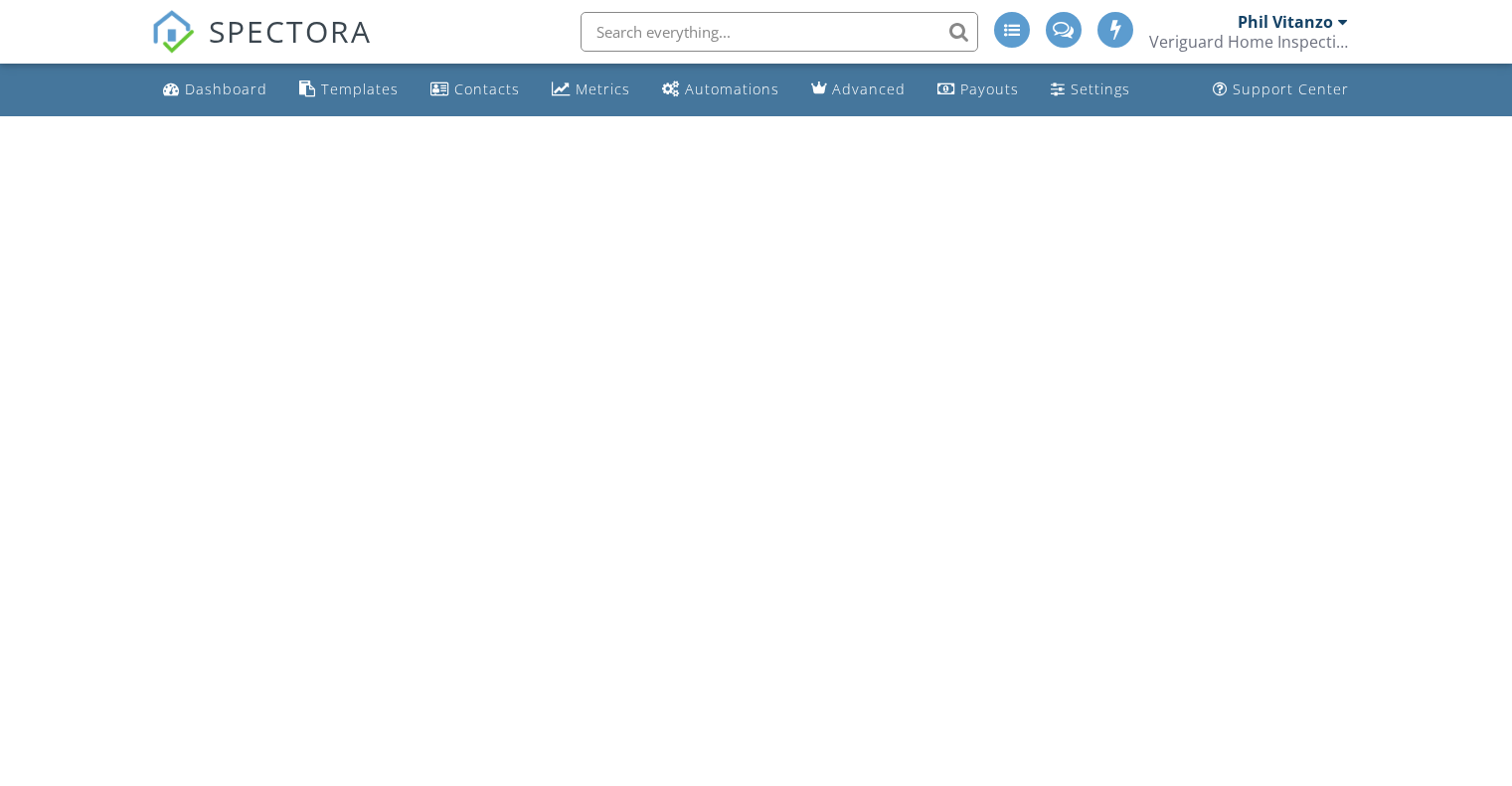 scroll, scrollTop: 0, scrollLeft: 0, axis: both 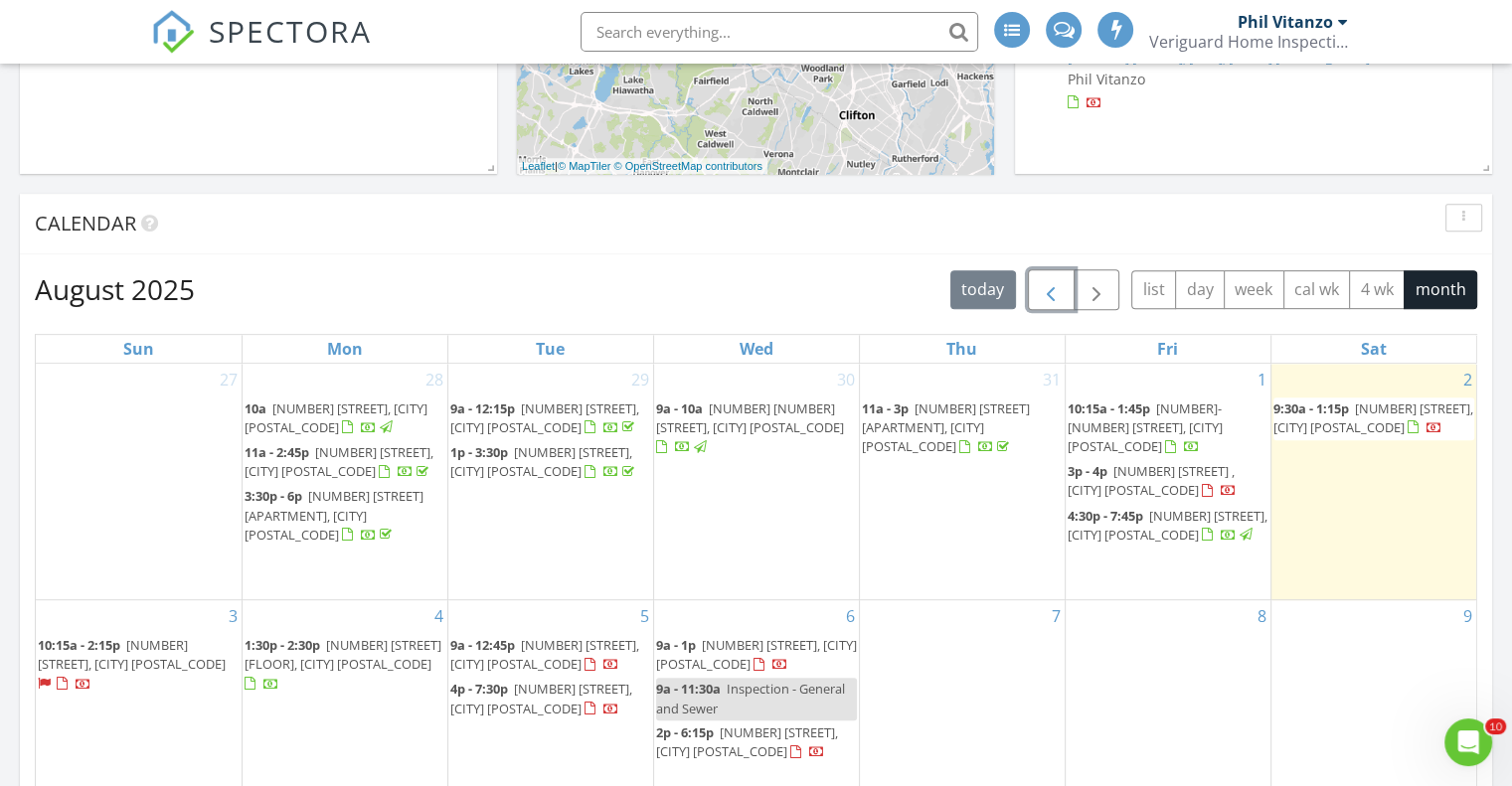 click at bounding box center [1051, 290] 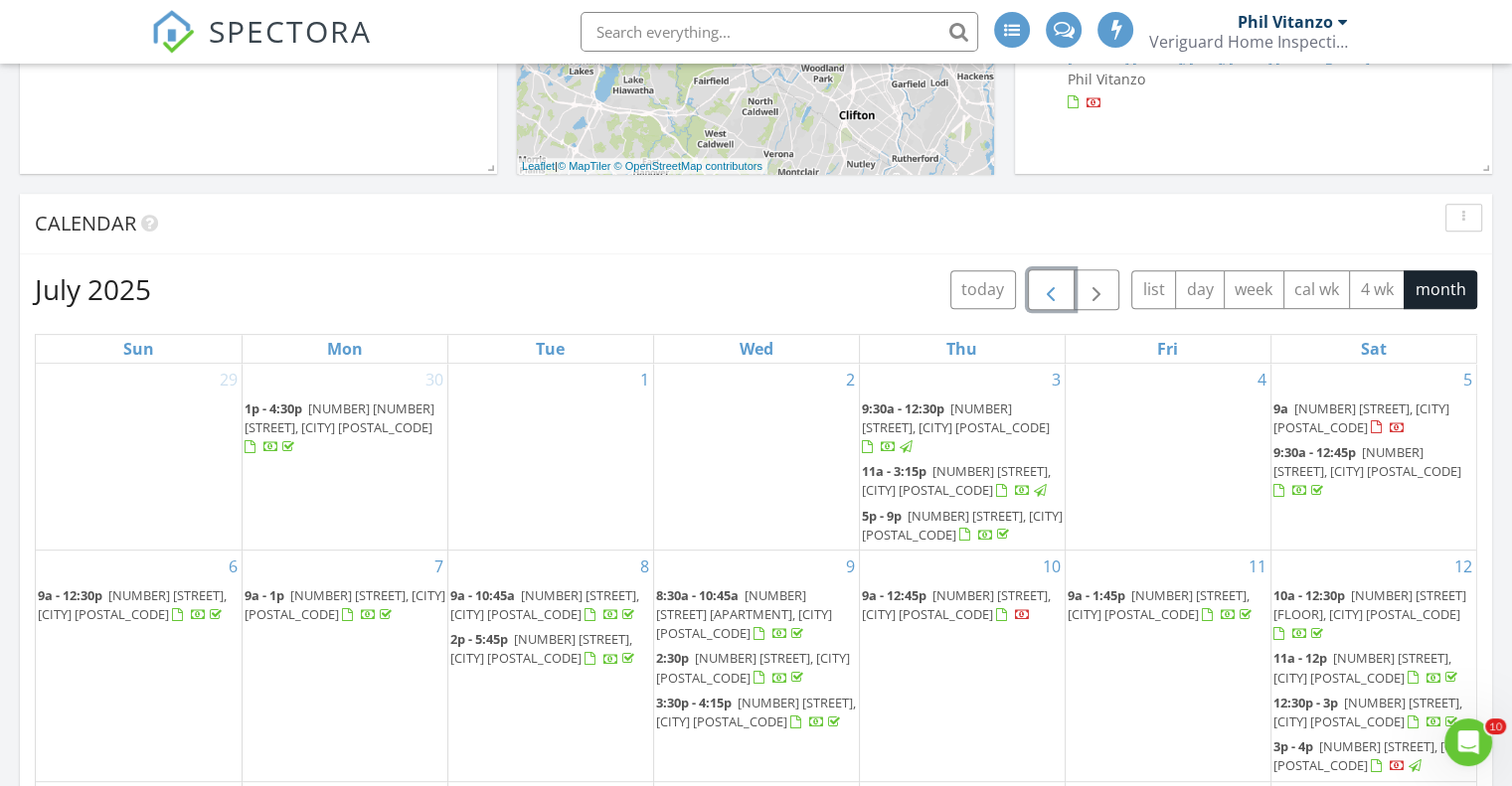scroll, scrollTop: 64, scrollLeft: 0, axis: vertical 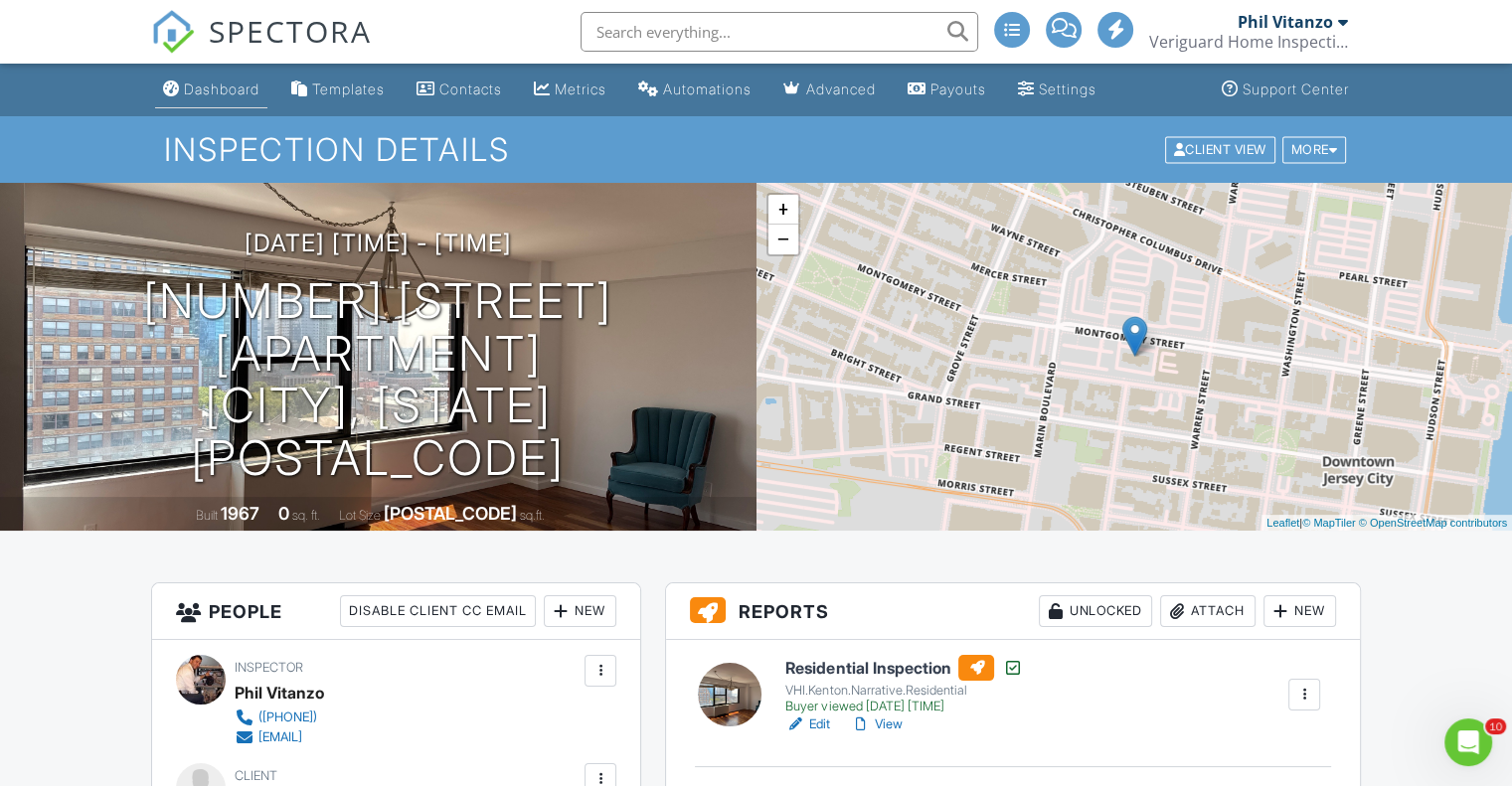 click on "Dashboard" at bounding box center (222, 88) 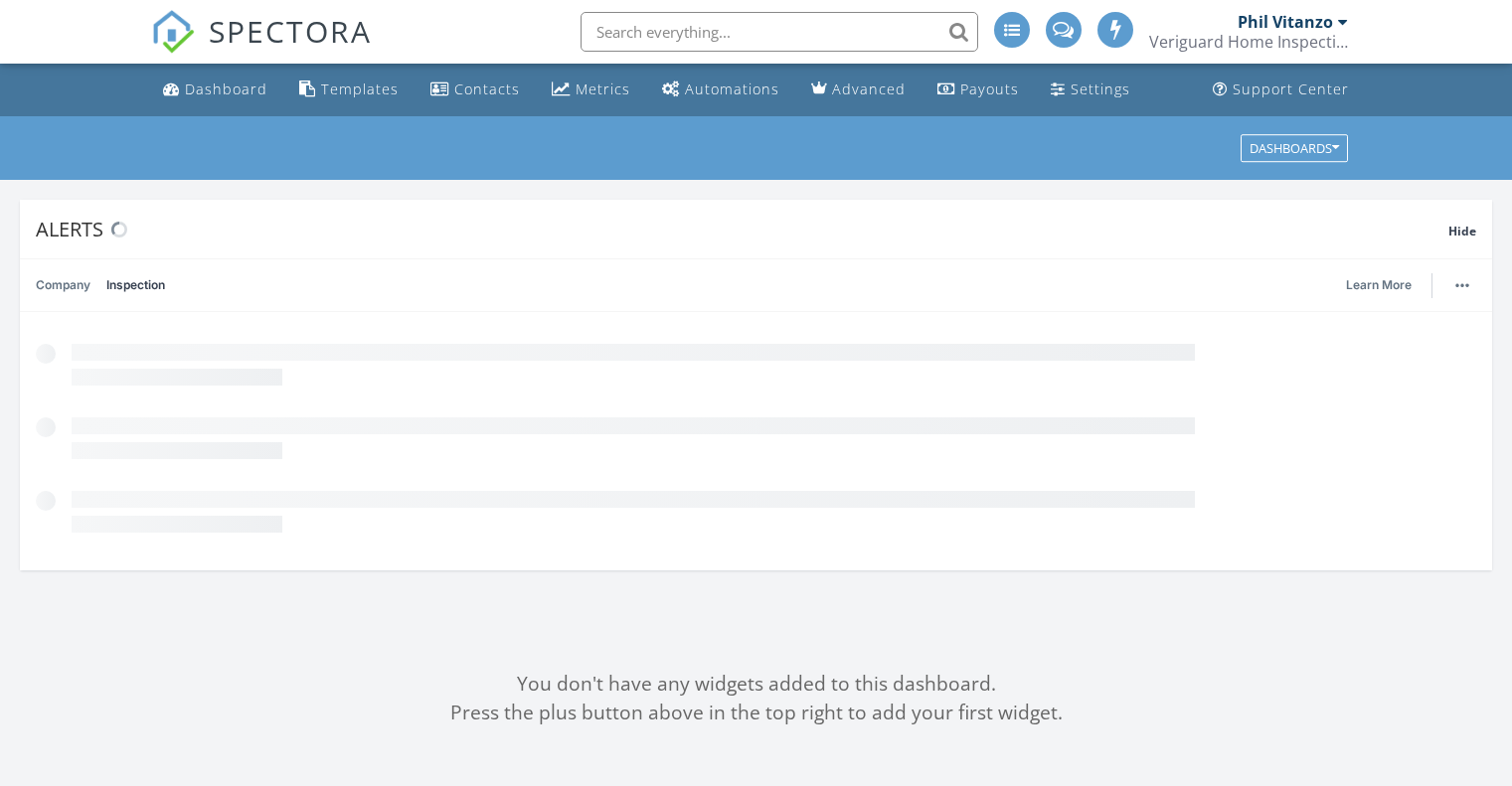 scroll, scrollTop: 0, scrollLeft: 0, axis: both 